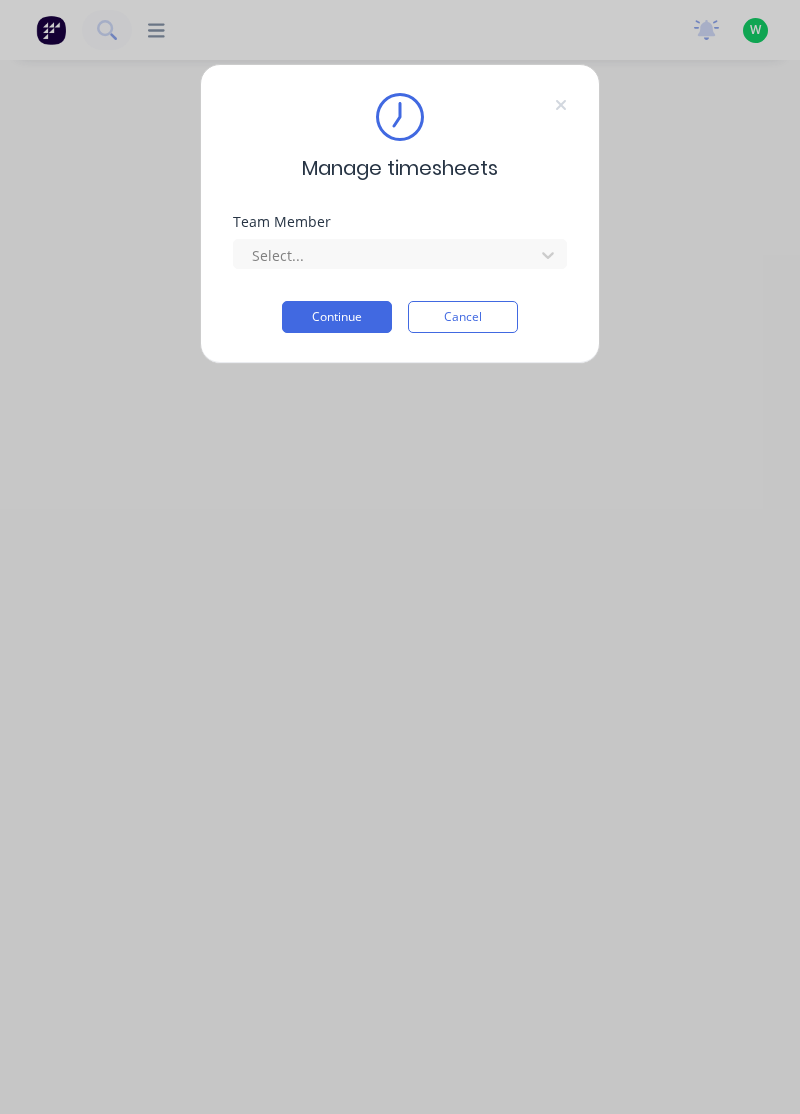 scroll, scrollTop: 0, scrollLeft: 0, axis: both 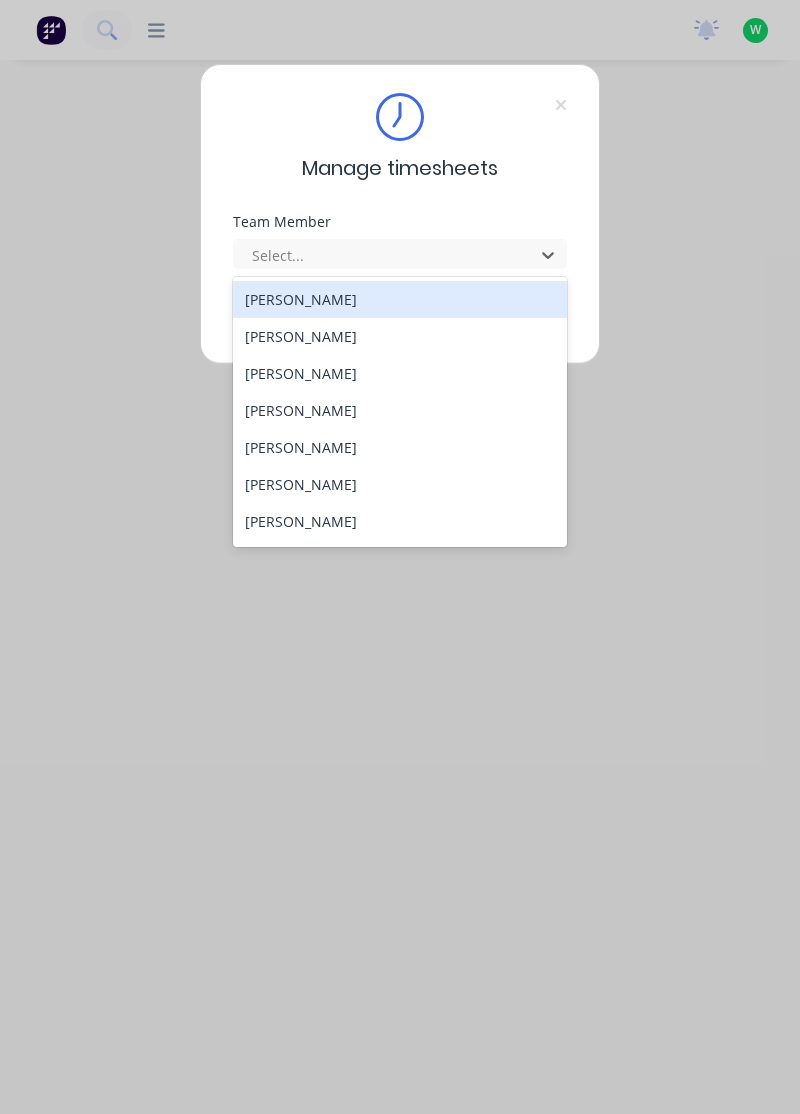 click on "[PERSON_NAME]" at bounding box center (400, 299) 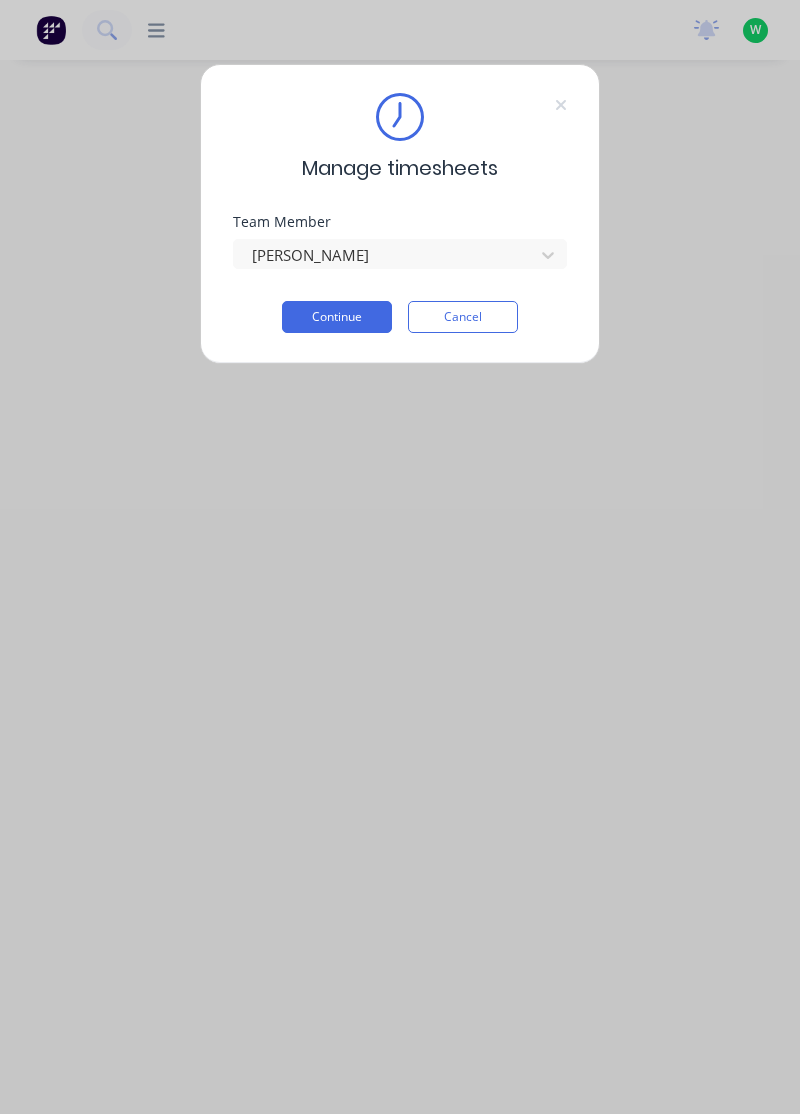 click on "Continue" at bounding box center (337, 317) 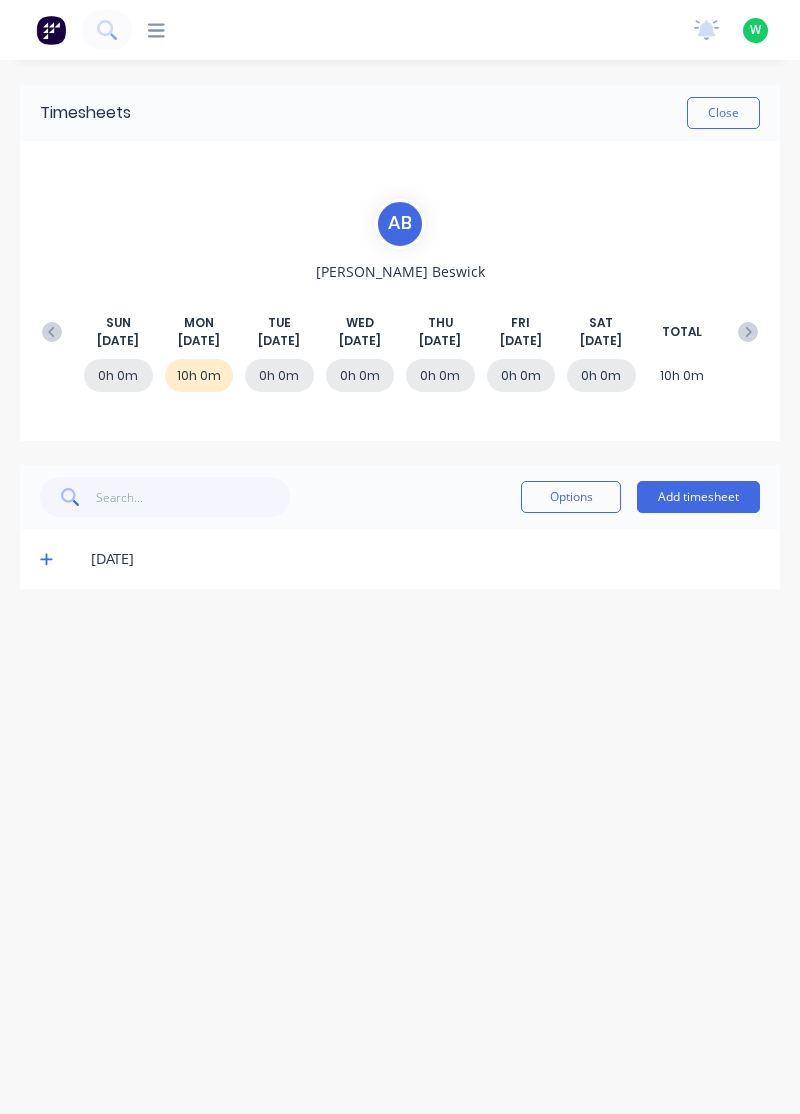 click on "Add timesheet" at bounding box center [698, 497] 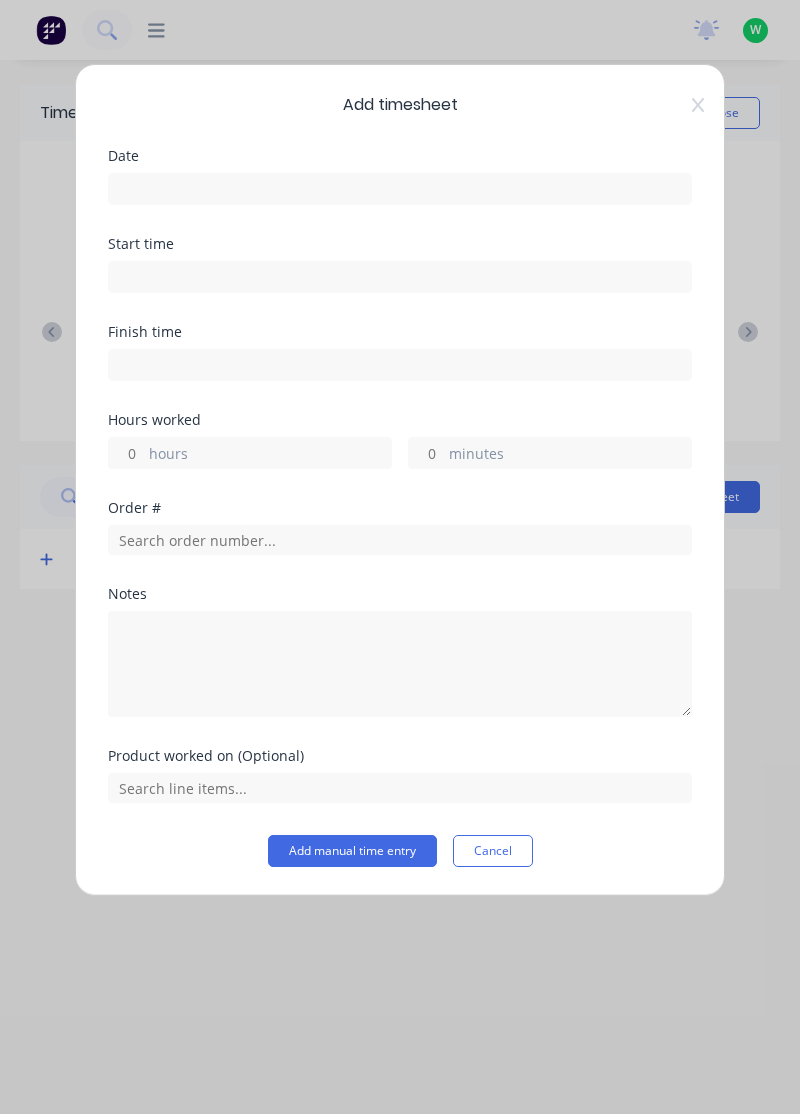 click at bounding box center [400, 189] 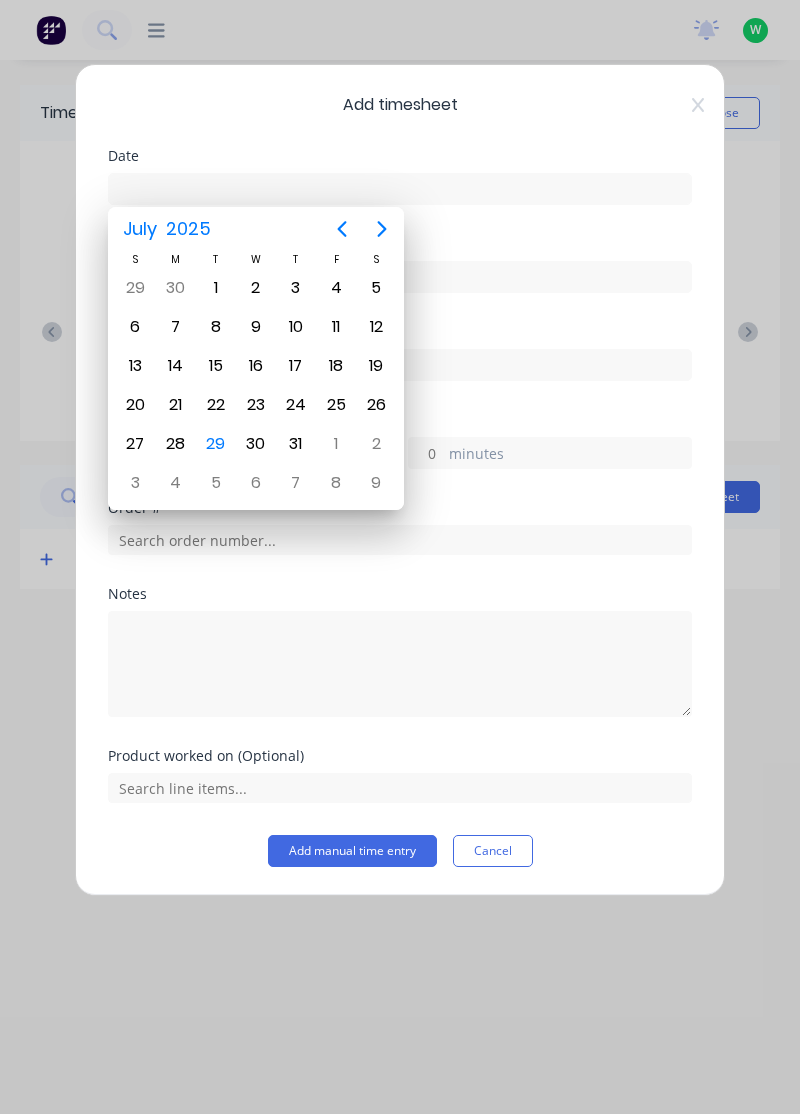 click on "29" at bounding box center [216, 444] 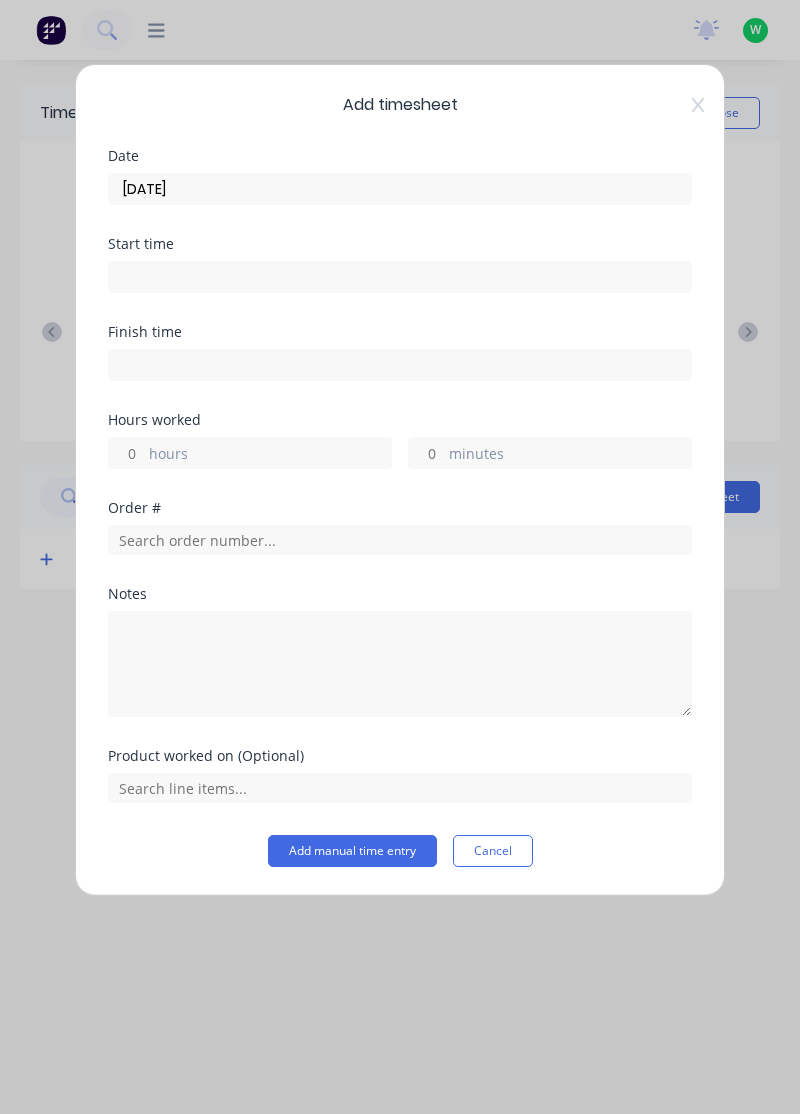 click on "hours" at bounding box center [270, 455] 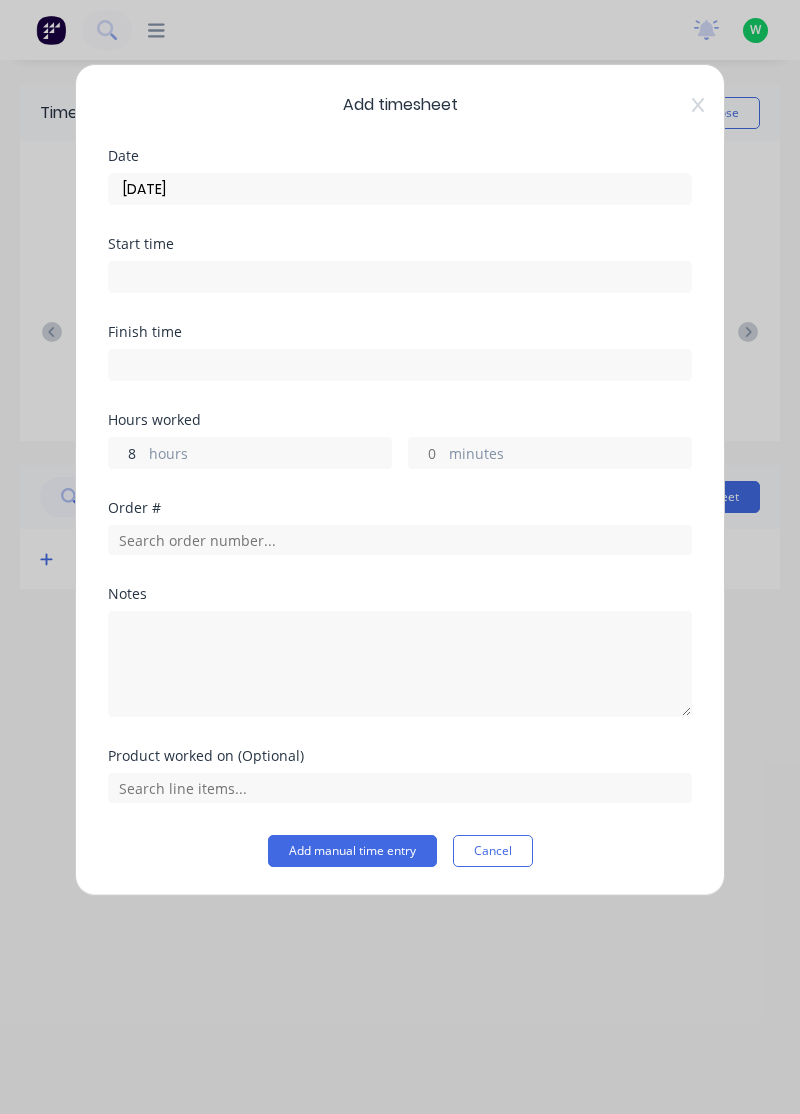type on "8" 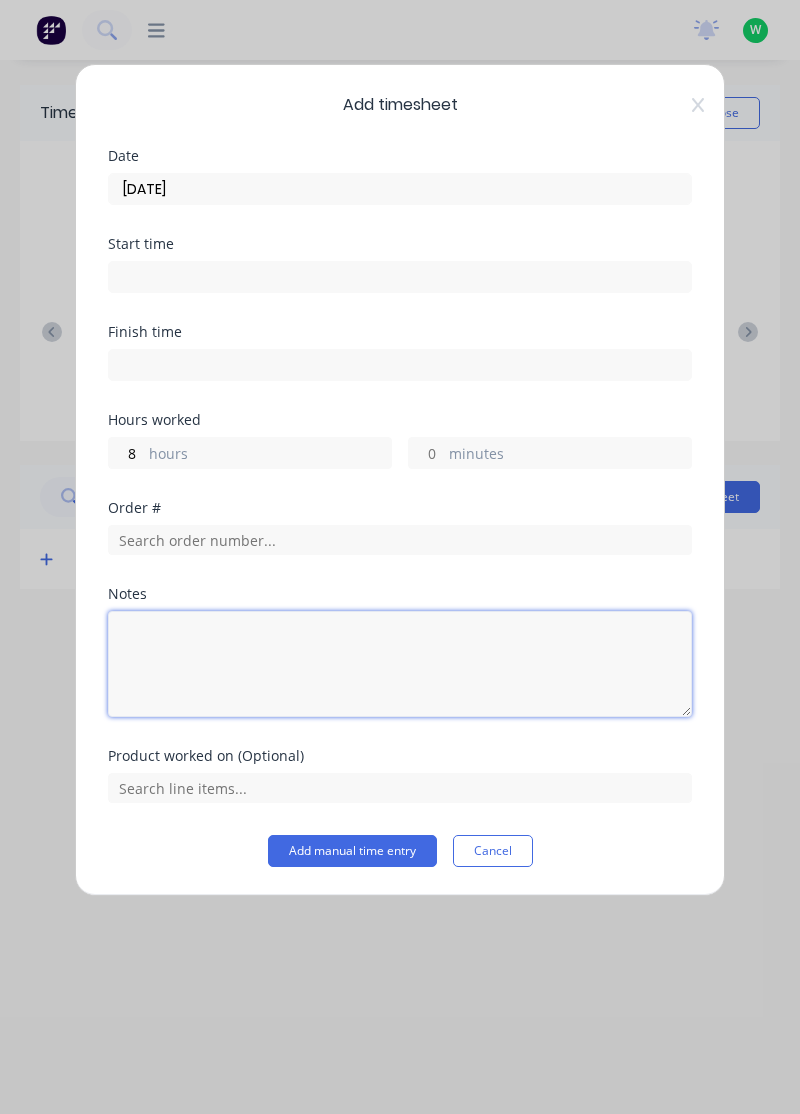 click at bounding box center (400, 664) 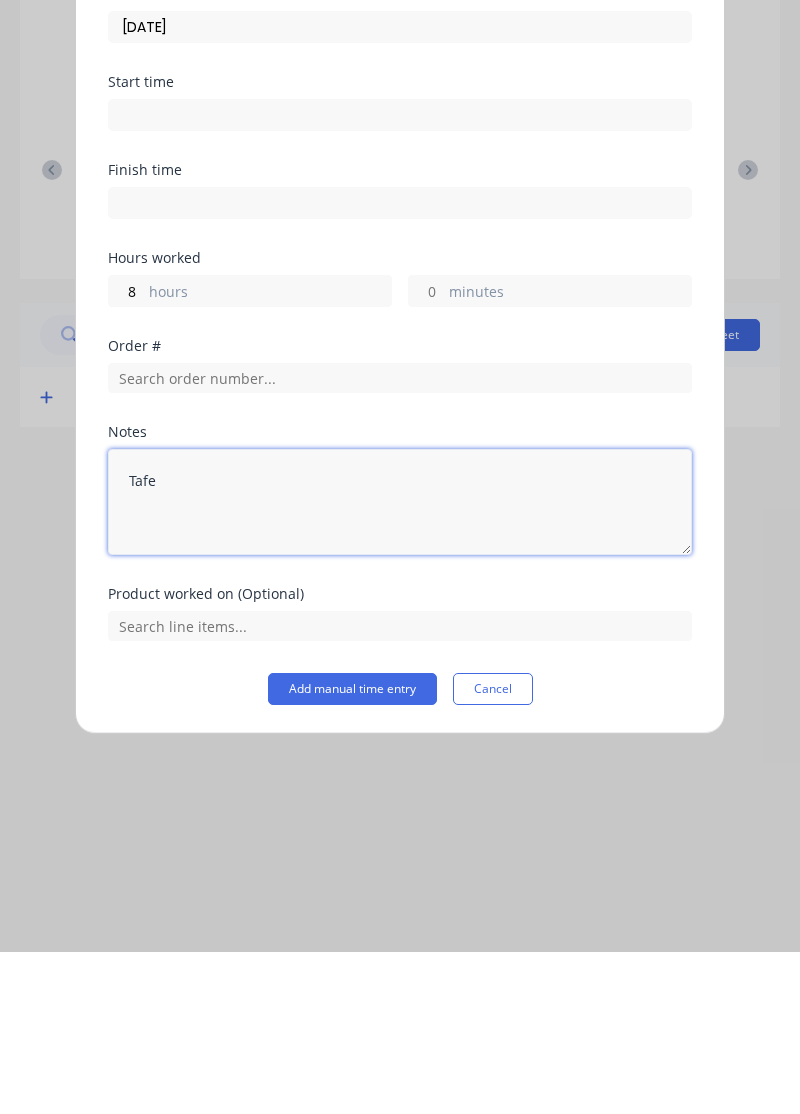 type on "Tafe" 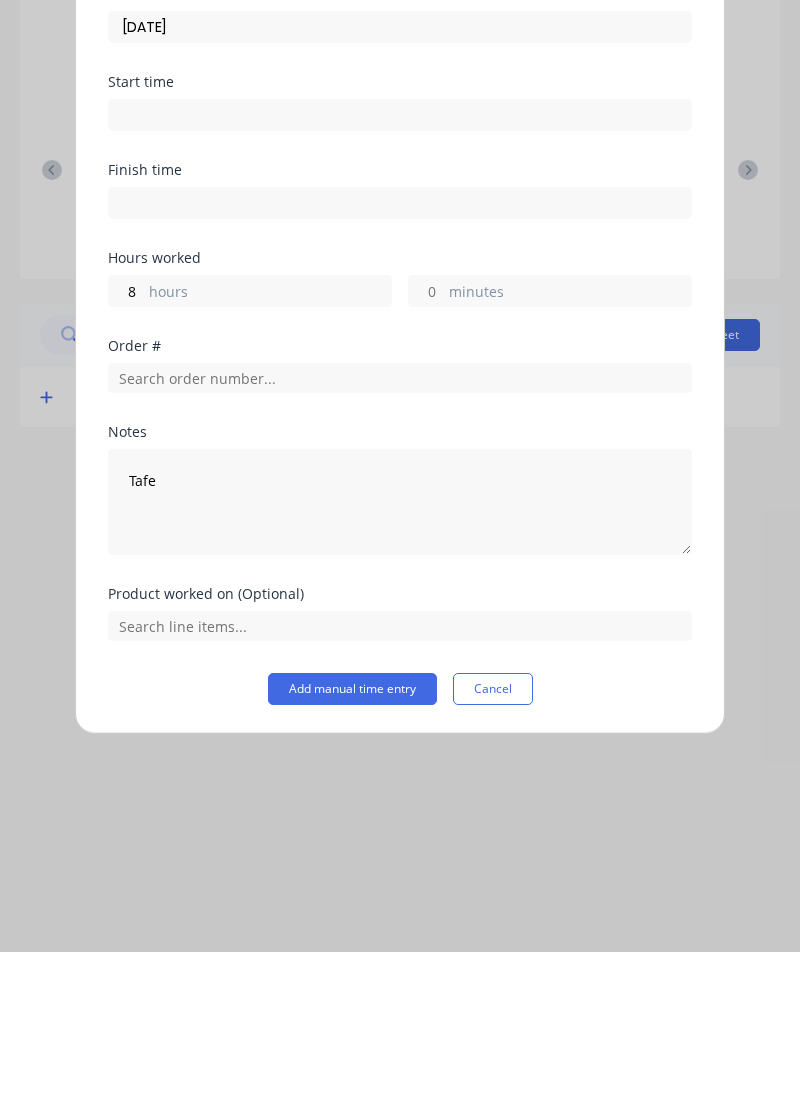 click on "Add manual time entry" at bounding box center (352, 851) 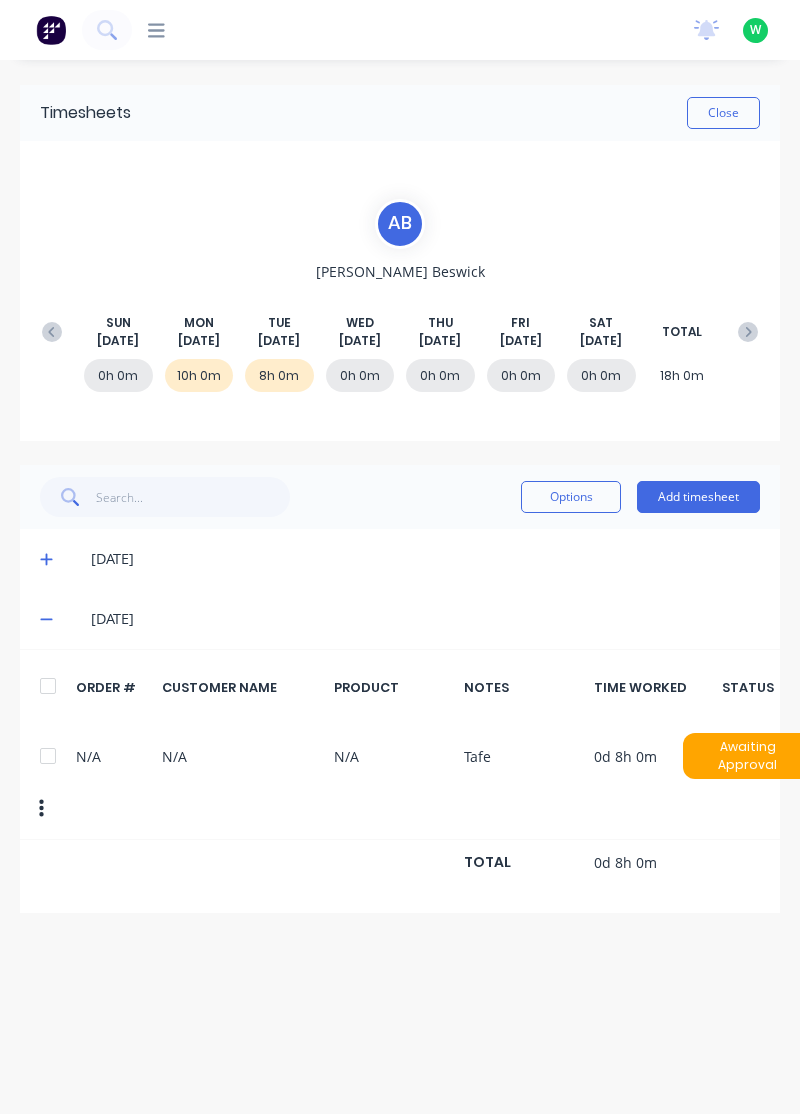 click on "Add timesheet" at bounding box center (698, 497) 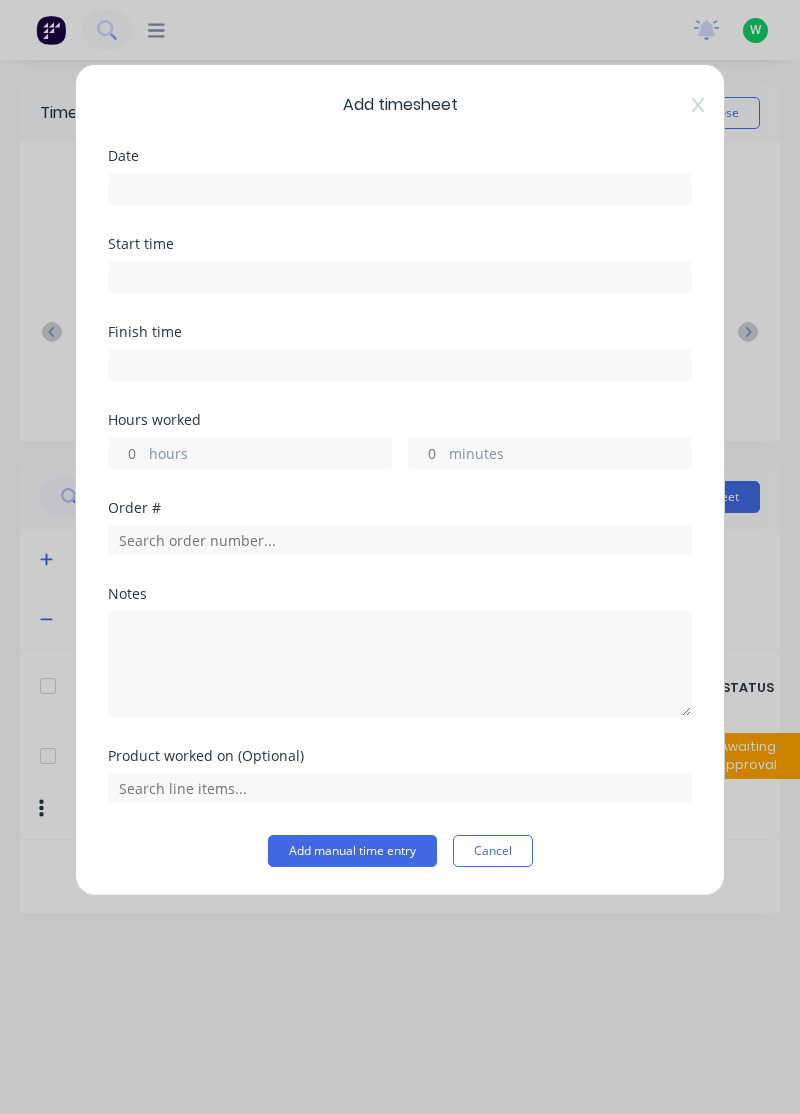 click at bounding box center (400, 189) 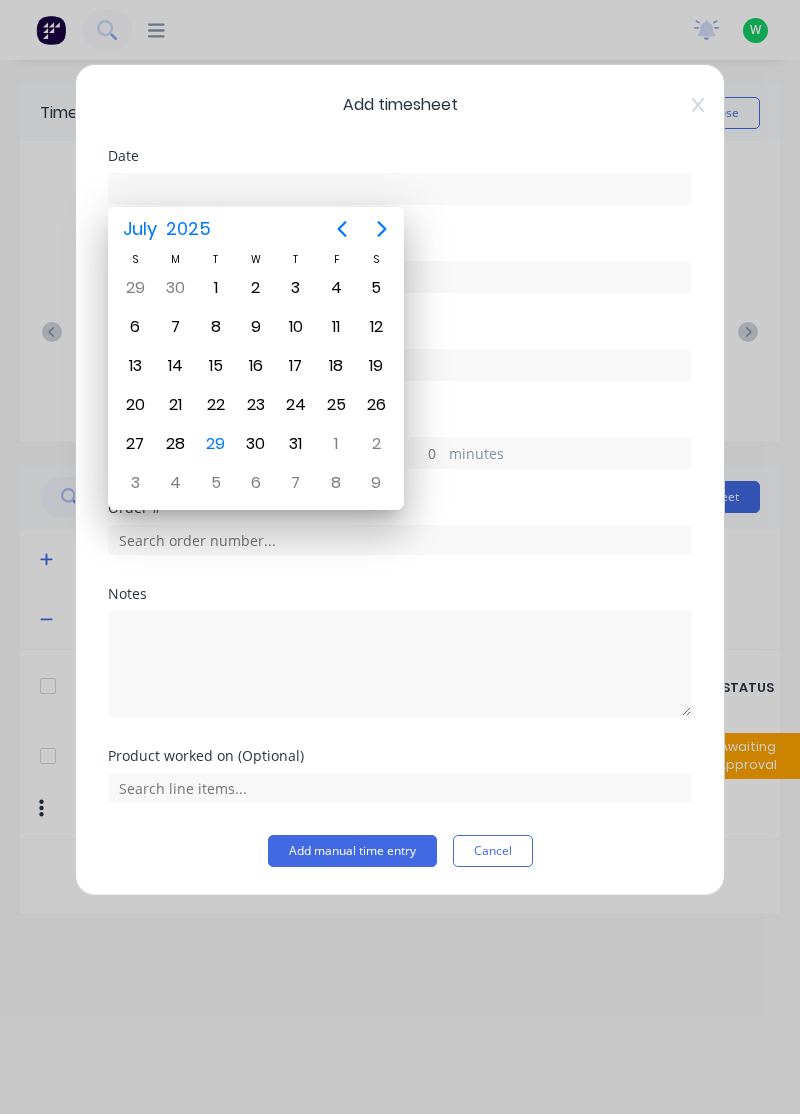 click on "29" at bounding box center [216, 444] 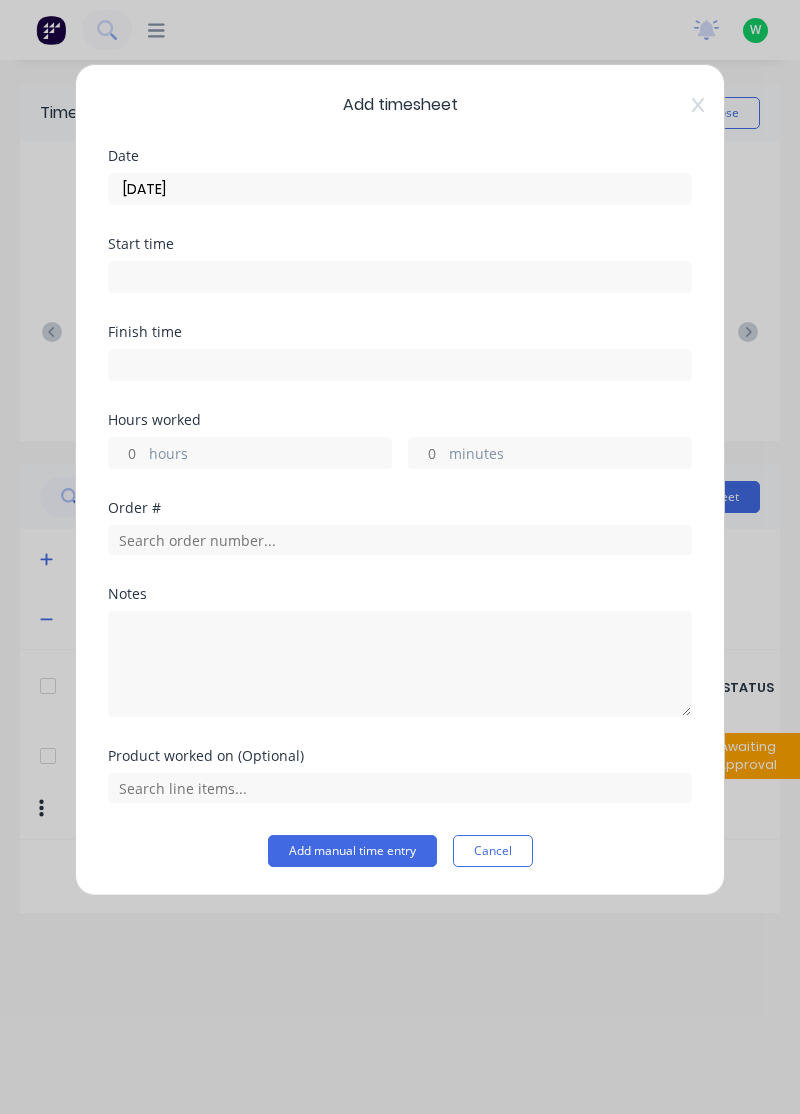 click on "hours" at bounding box center [270, 455] 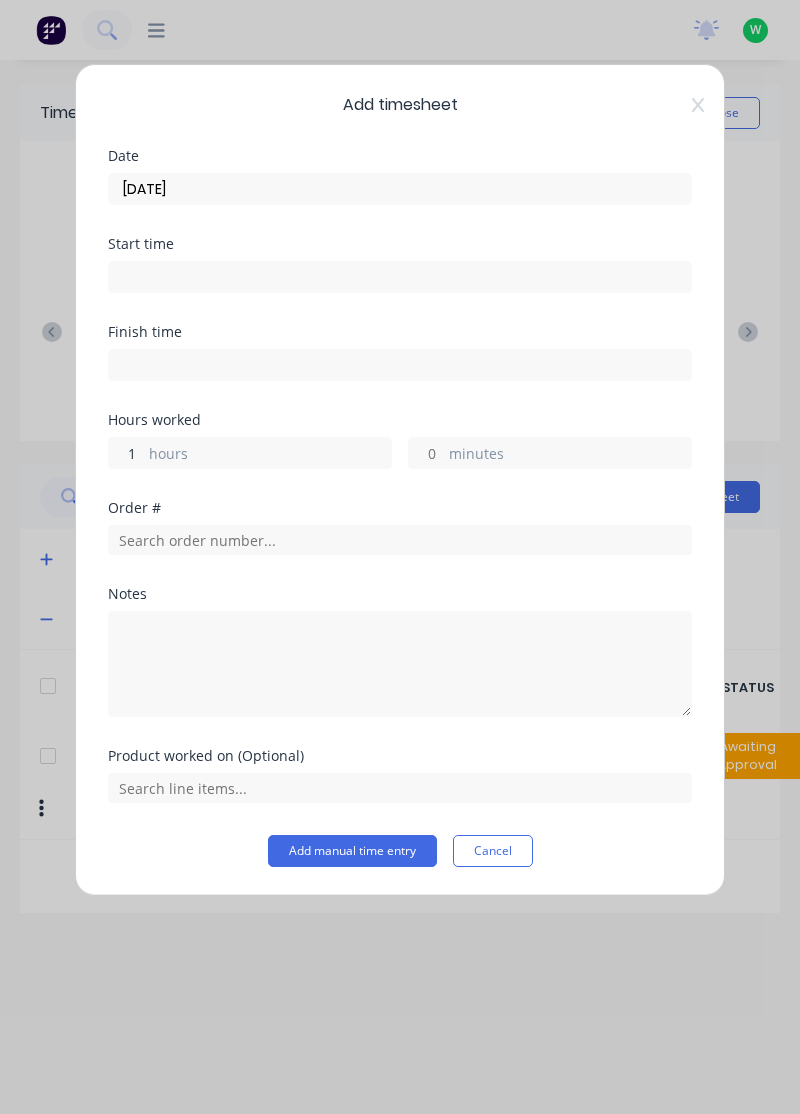 type on "1" 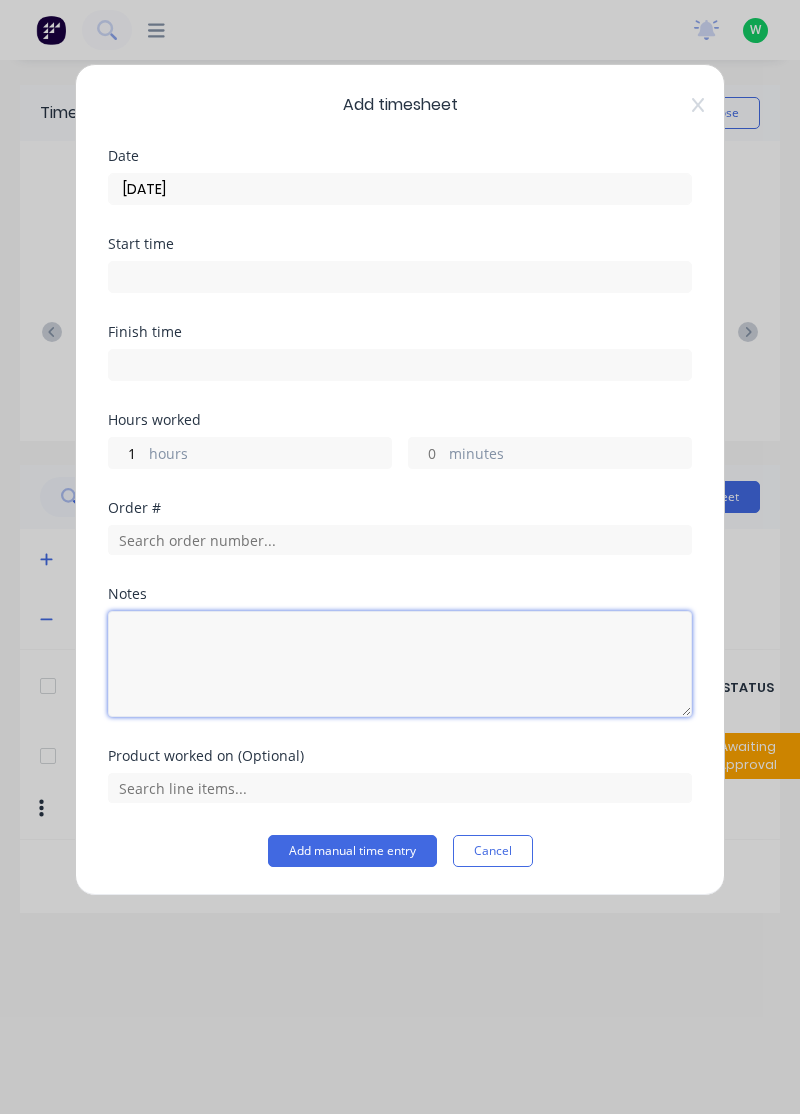 click at bounding box center (400, 664) 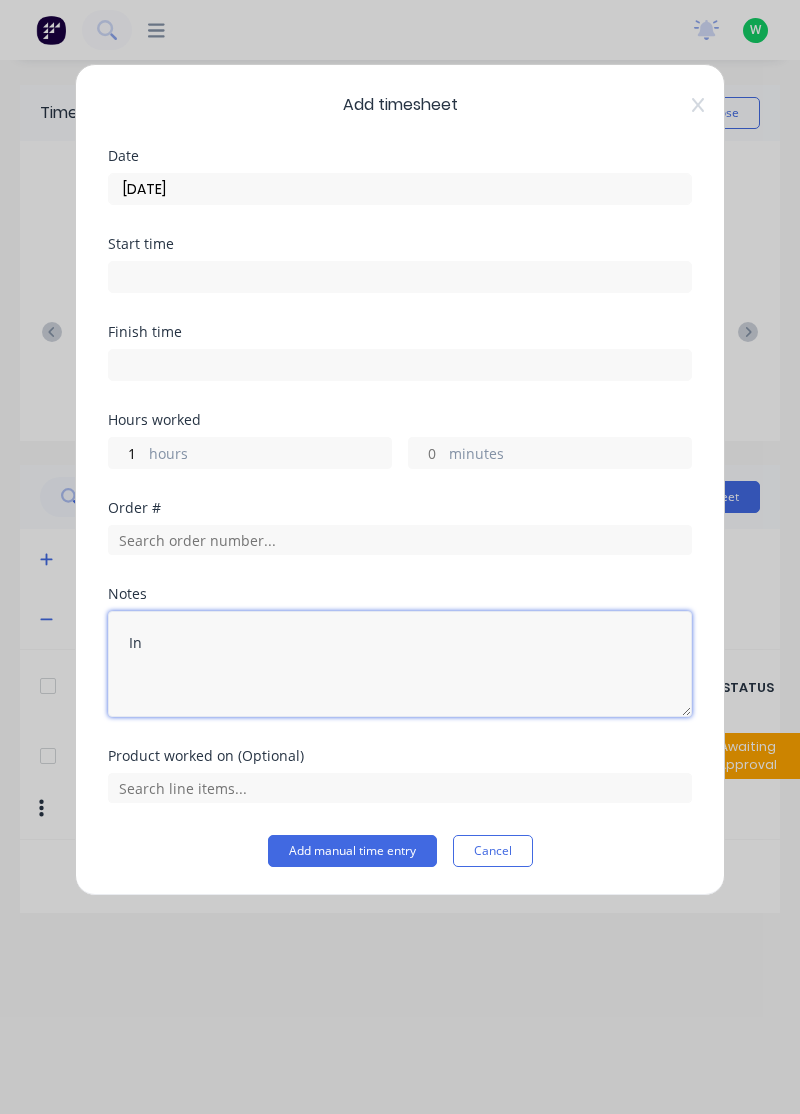 type on "I" 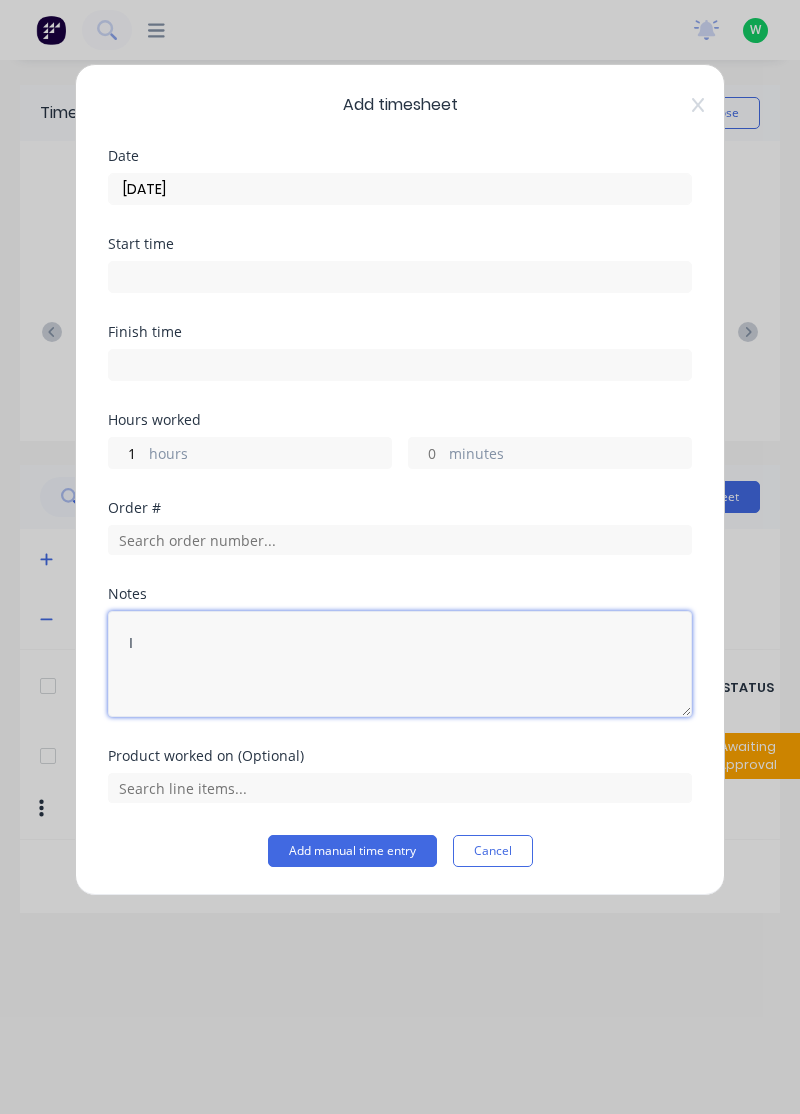 type 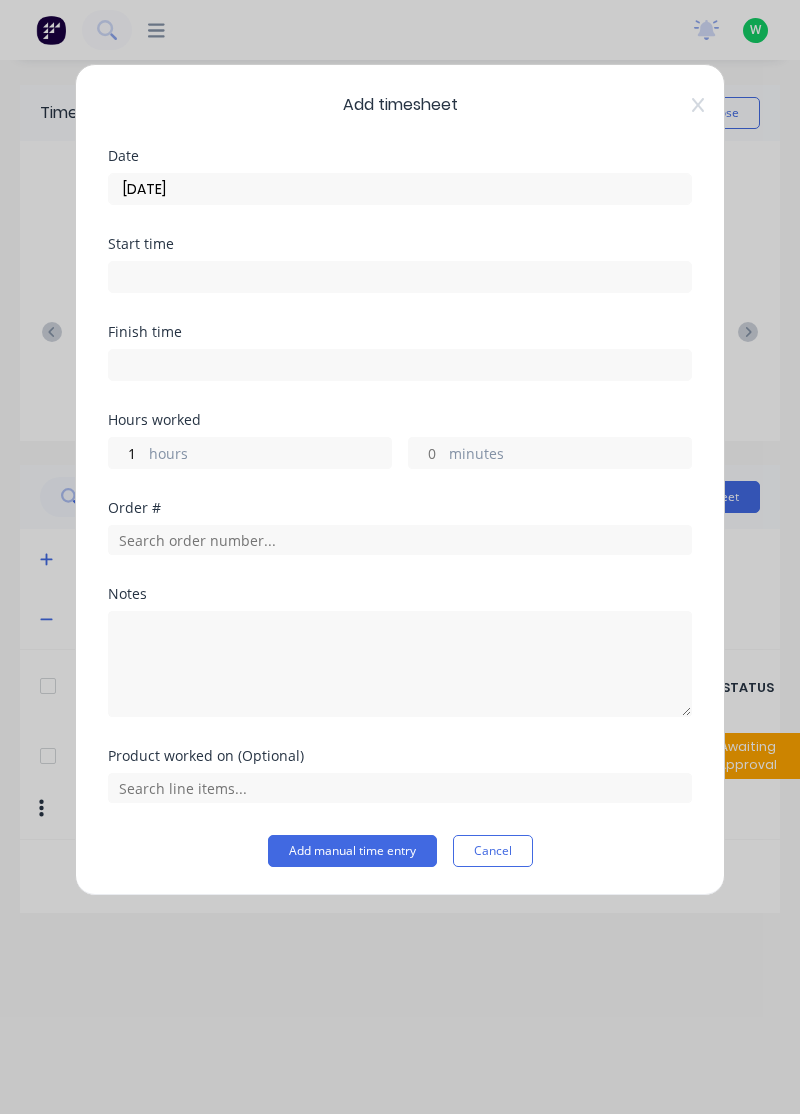 click 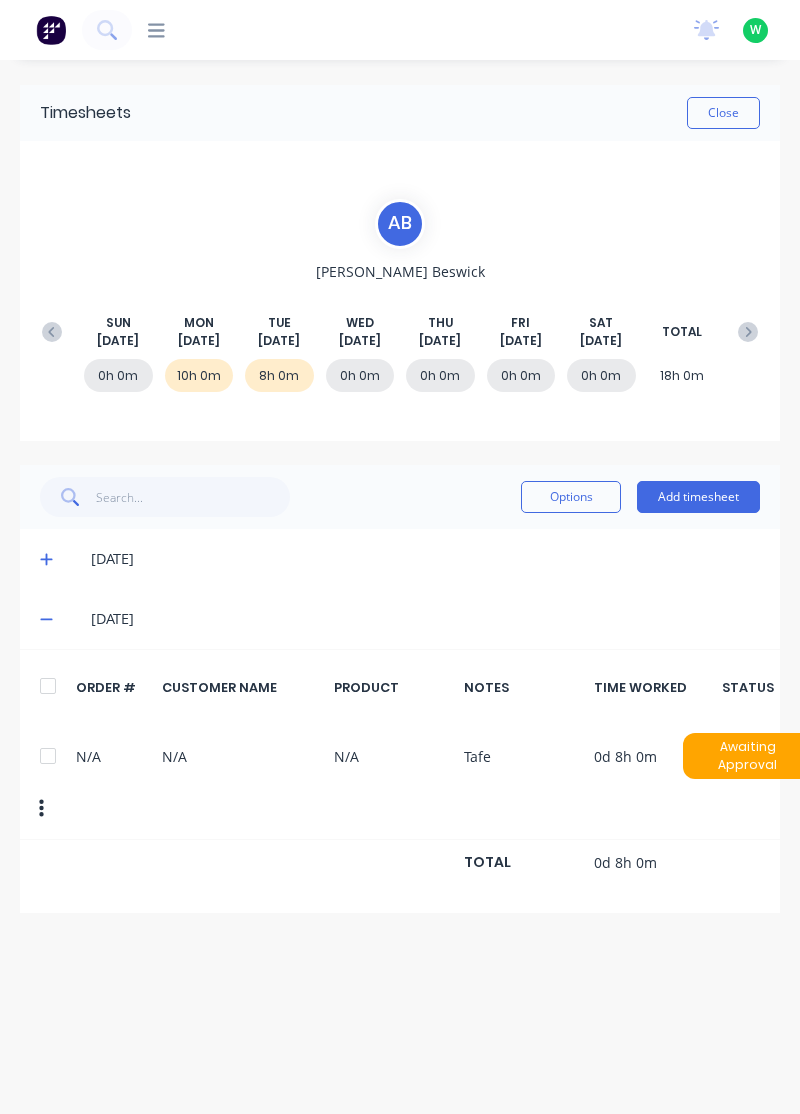 click at bounding box center (48, 756) 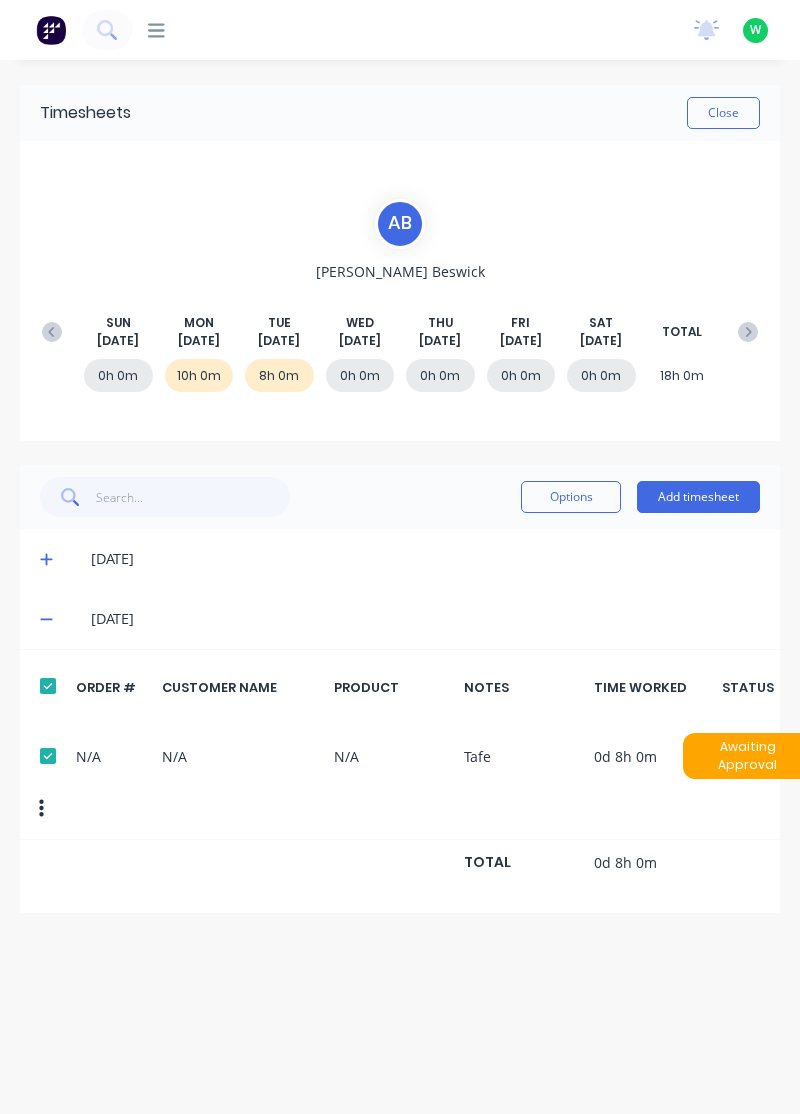 click on "Options" at bounding box center (571, 497) 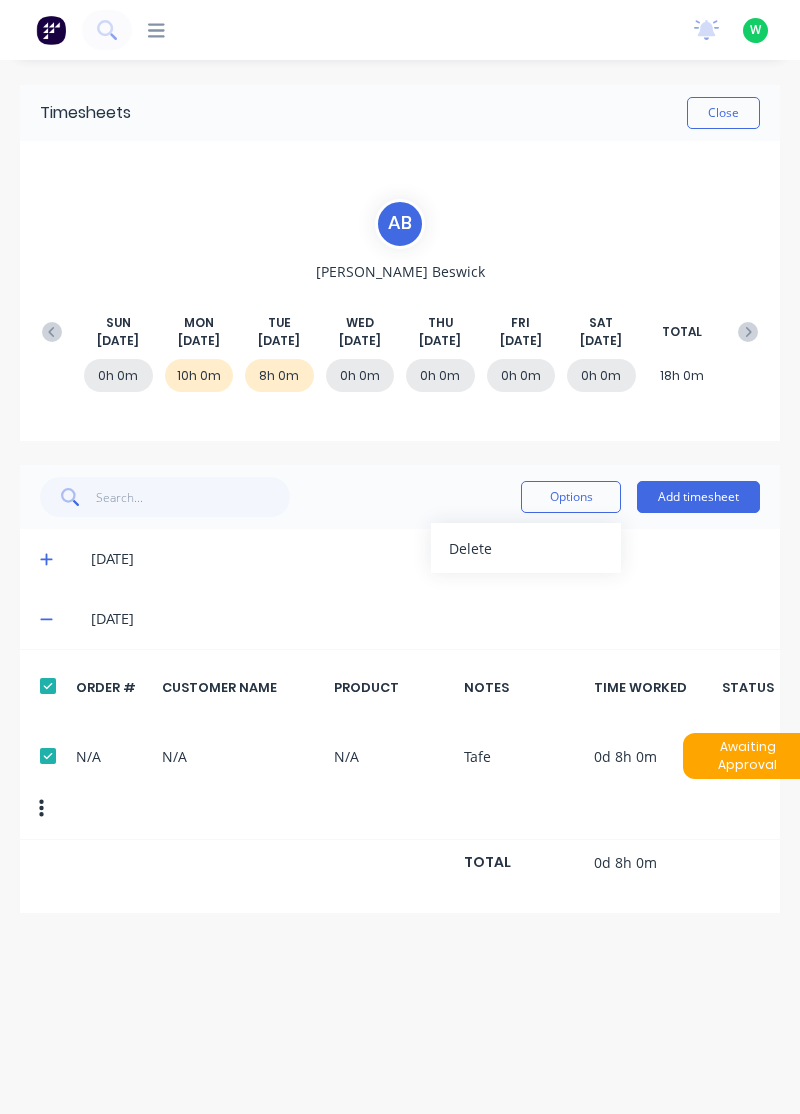 click on "Delete" at bounding box center [526, 548] 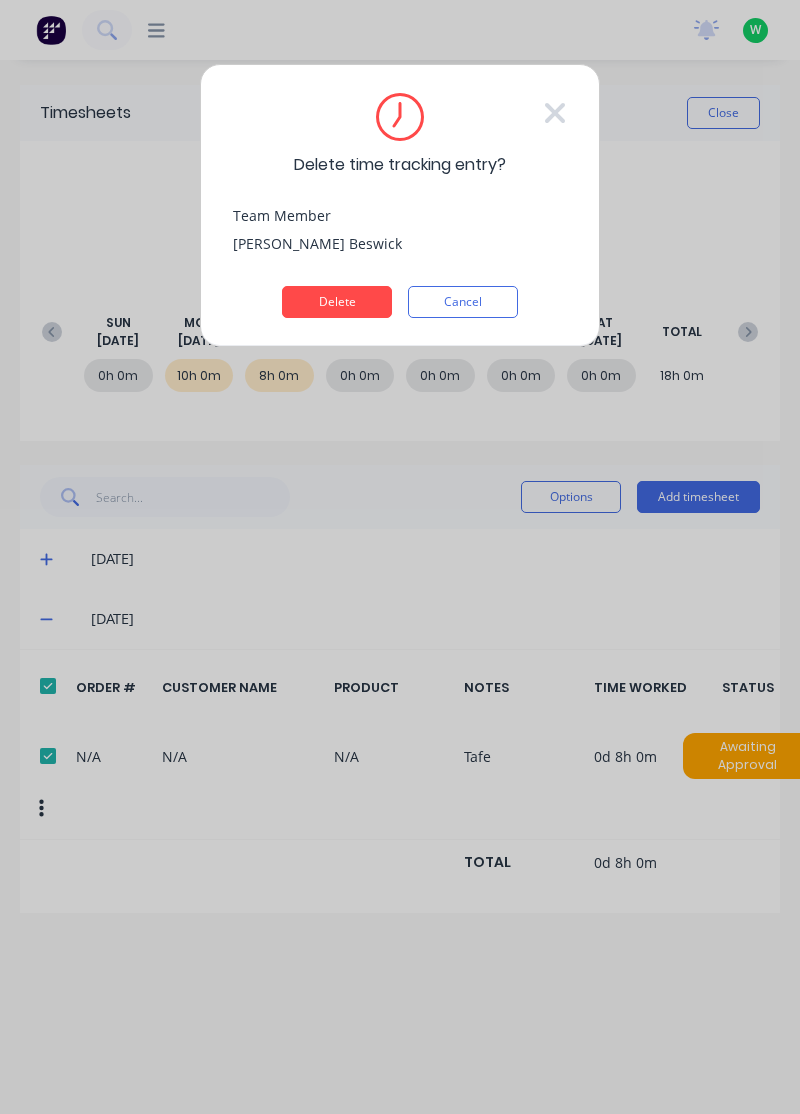 click on "Delete" at bounding box center [337, 302] 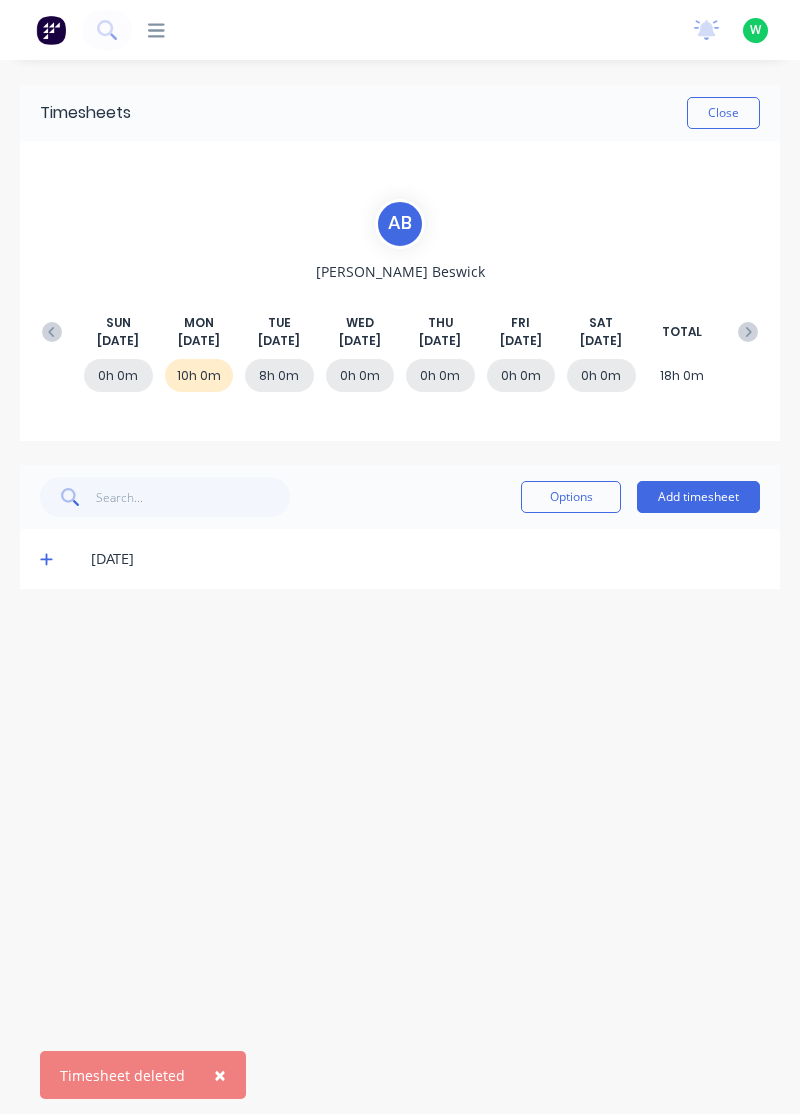 click on "Add timesheet" at bounding box center (698, 497) 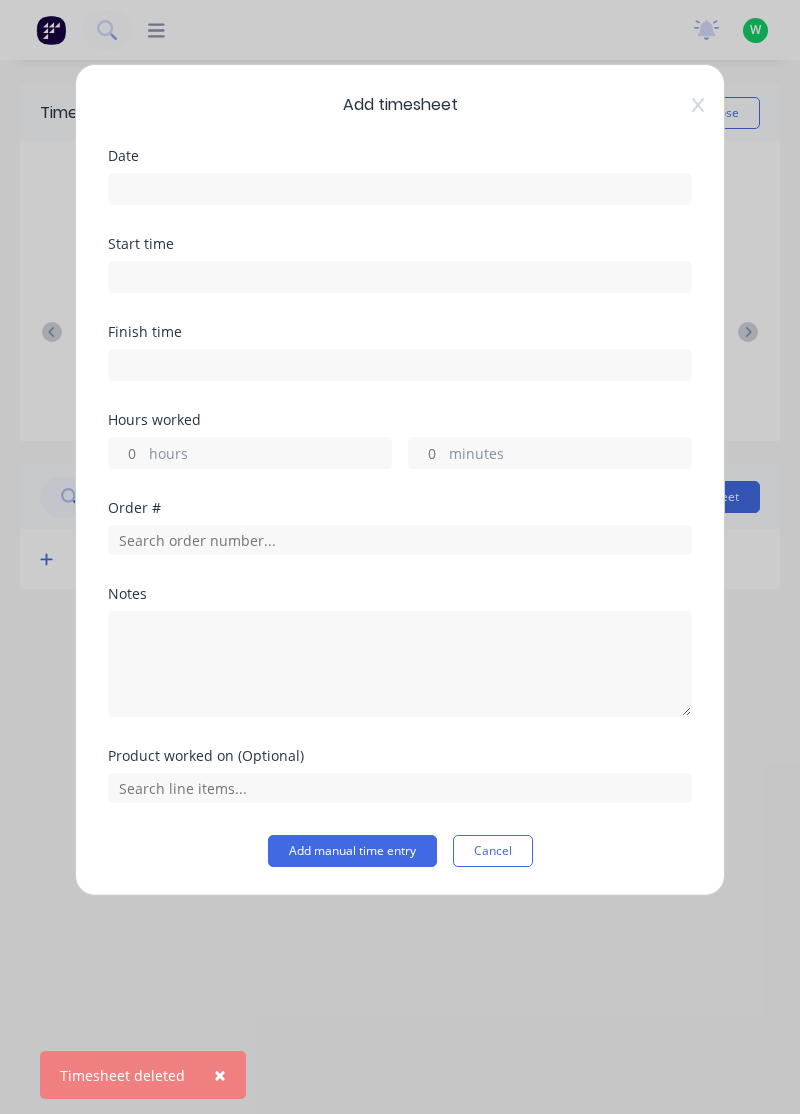 click at bounding box center (400, 189) 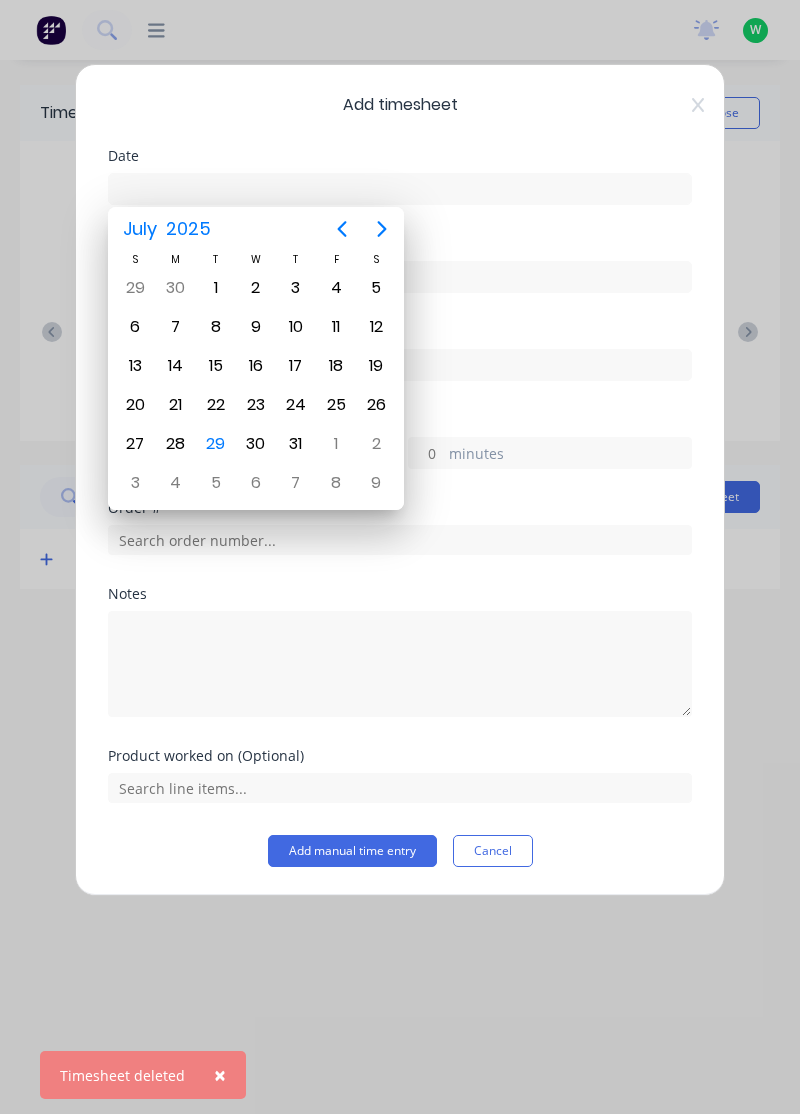 click on "29" at bounding box center (216, 444) 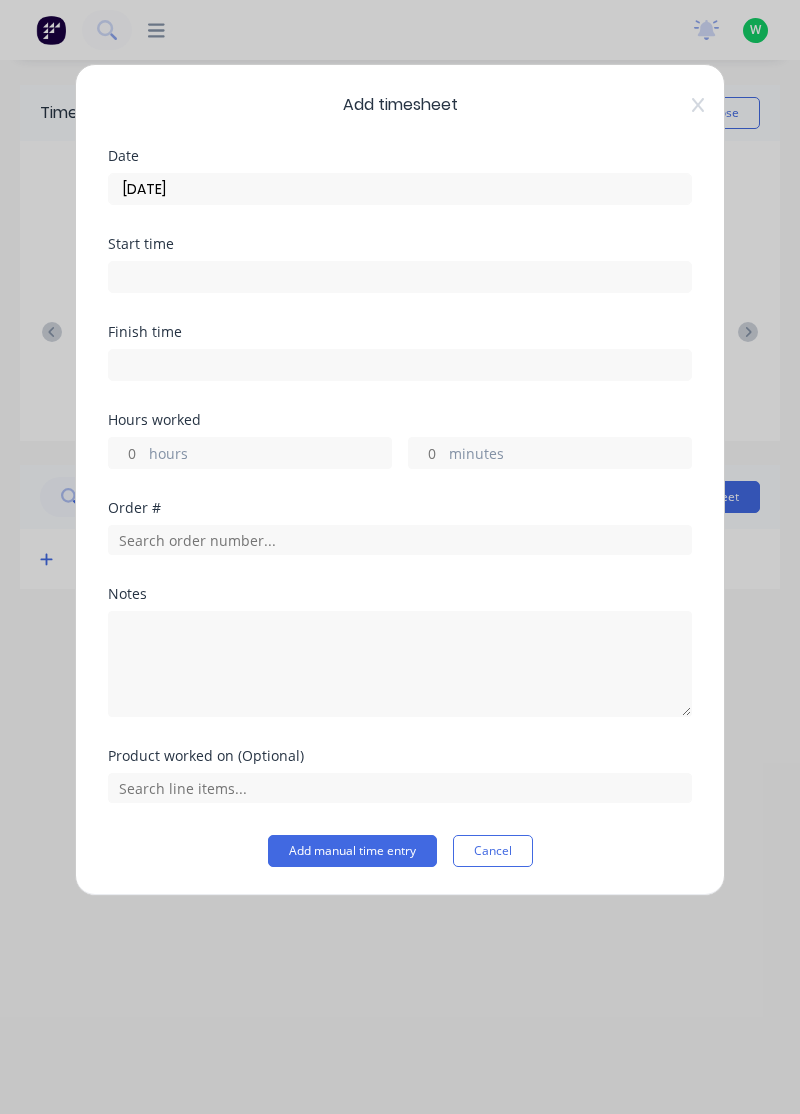 click on "hours" at bounding box center [270, 455] 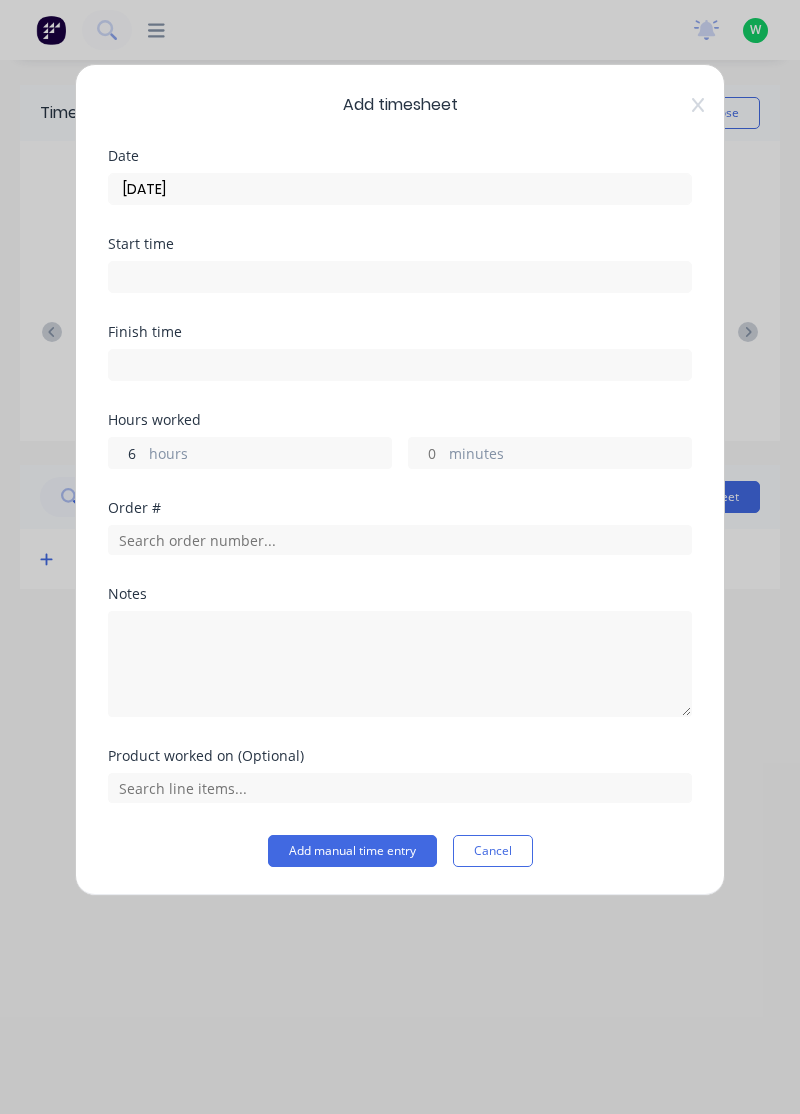 type on "6" 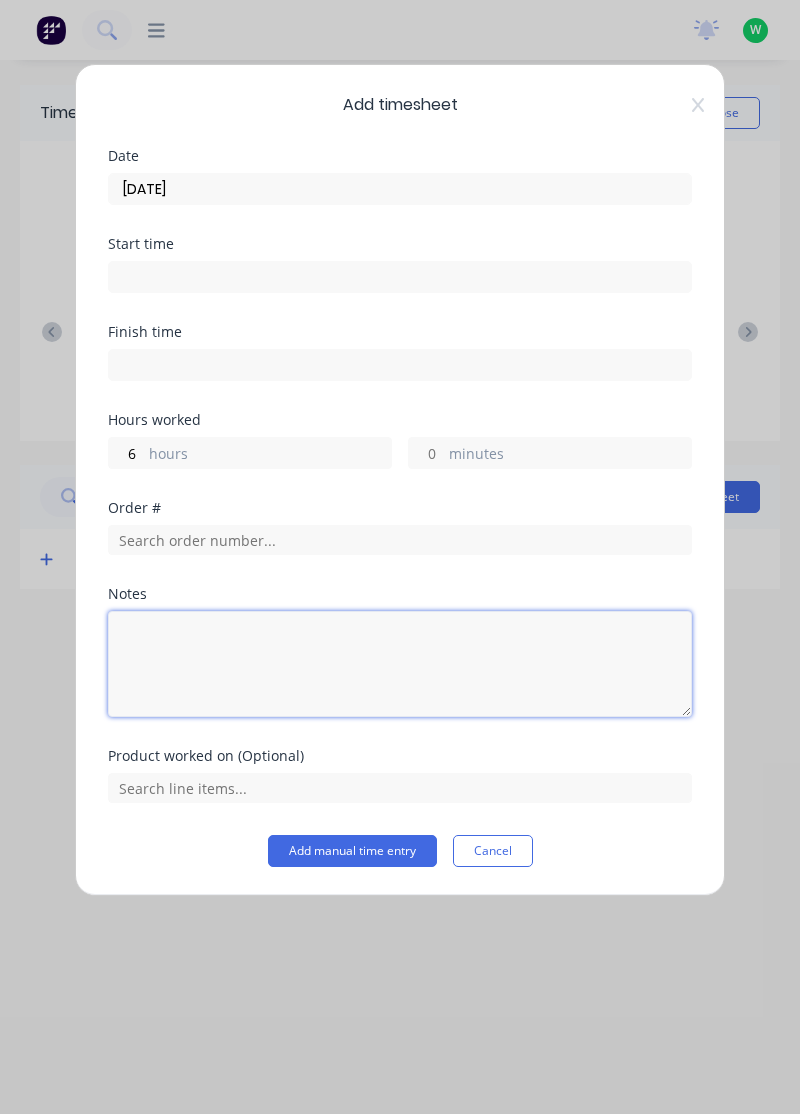click at bounding box center [400, 664] 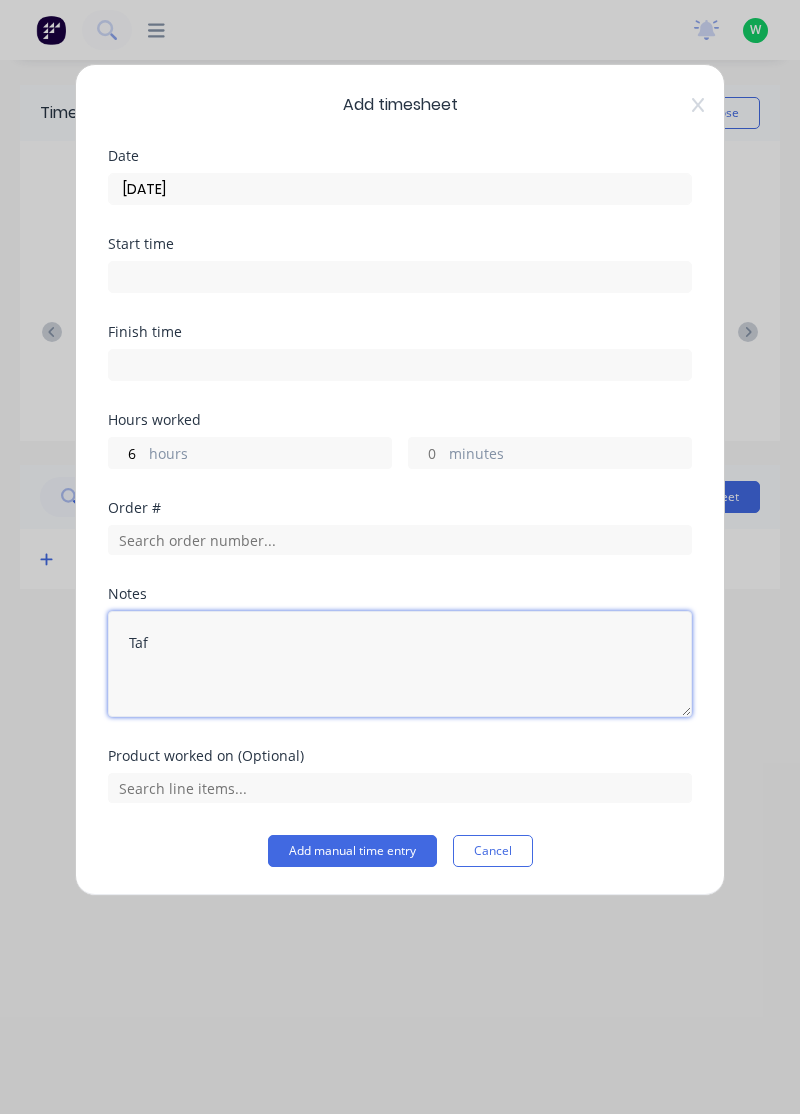 type on "Tafe" 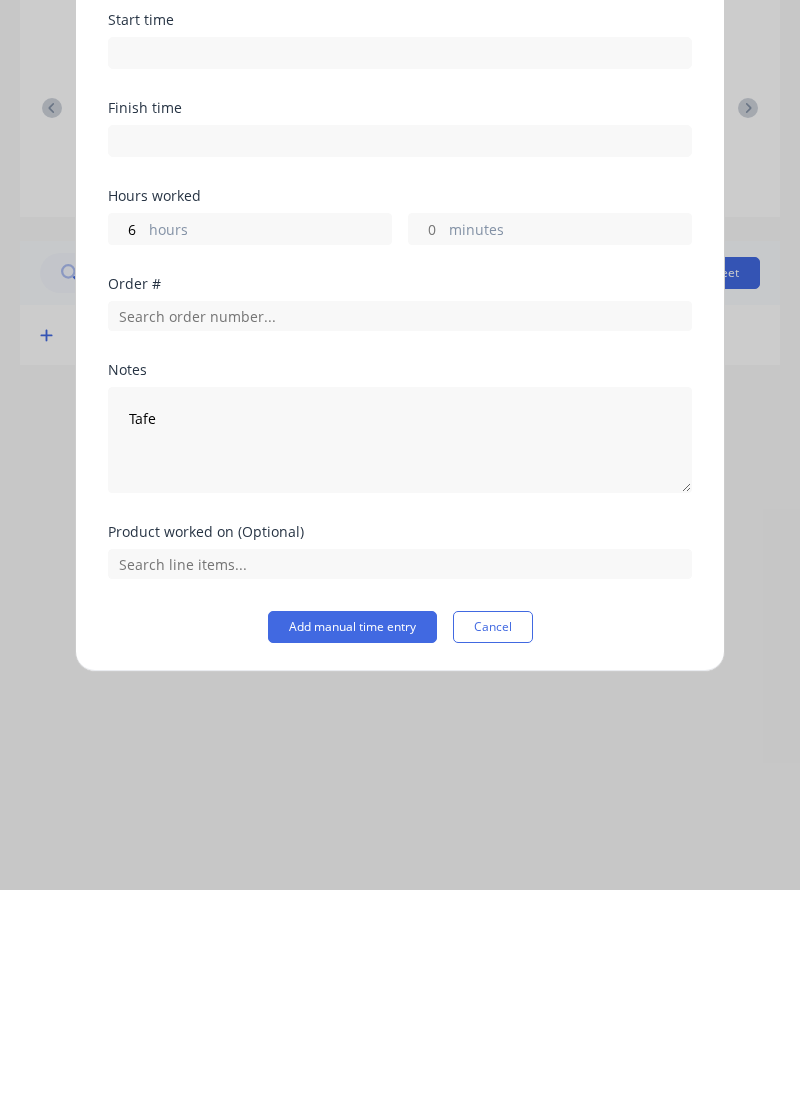 click on "Add manual time entry" at bounding box center (352, 851) 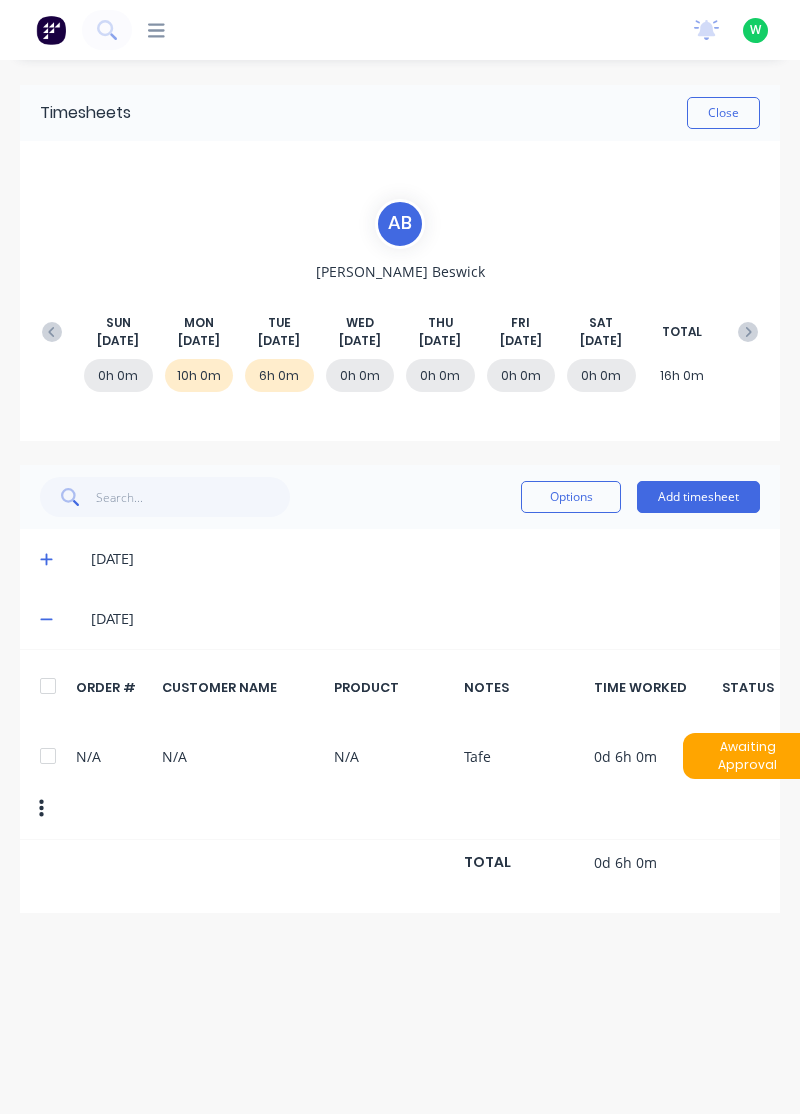 click on "Add timesheet" at bounding box center [698, 497] 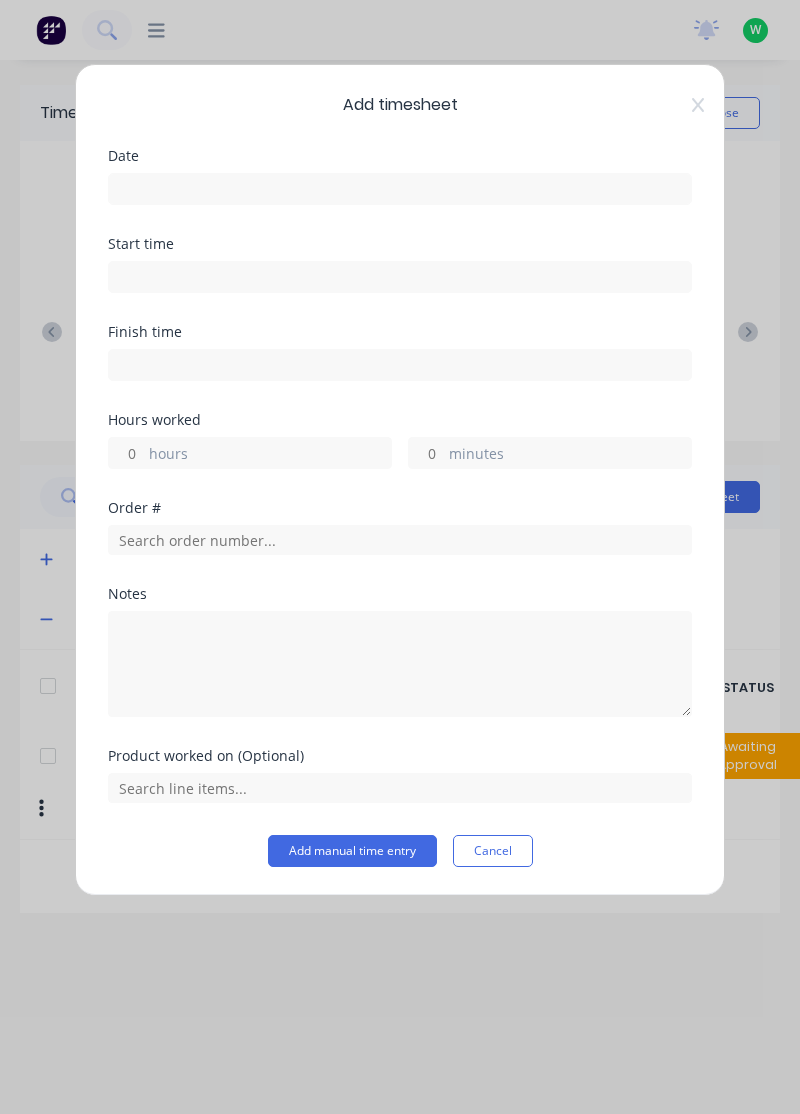 click at bounding box center (400, 189) 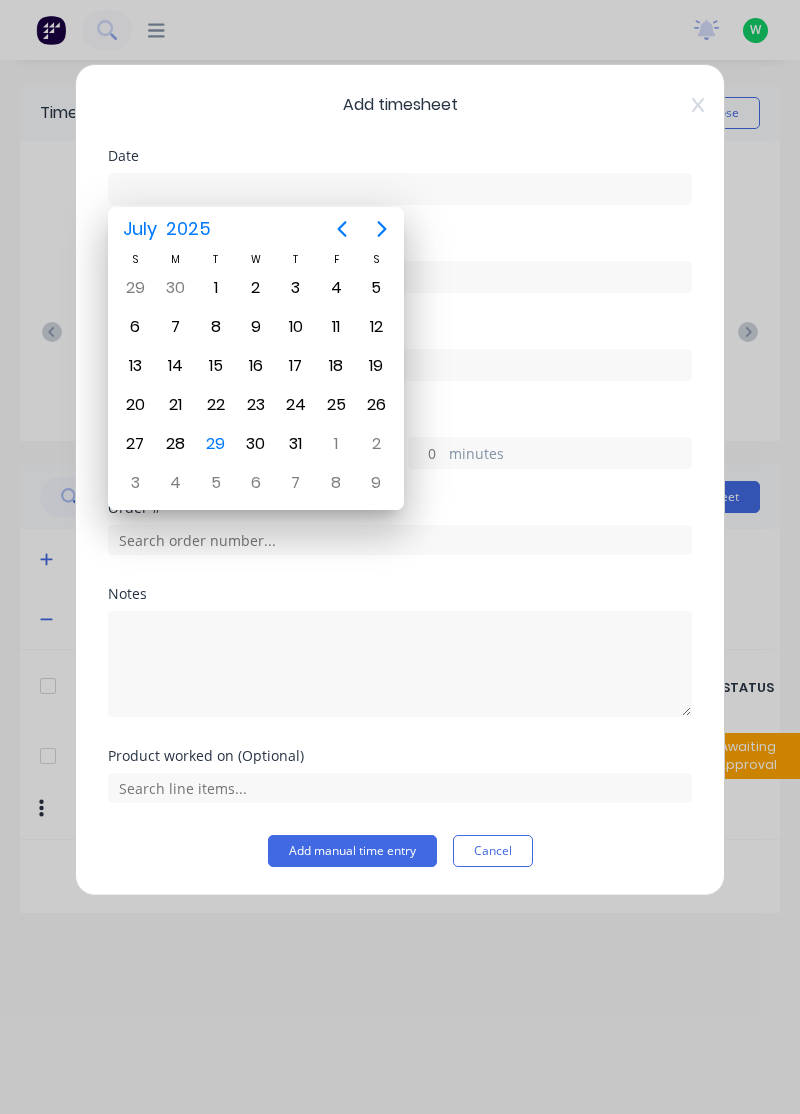 click on "29" at bounding box center (216, 444) 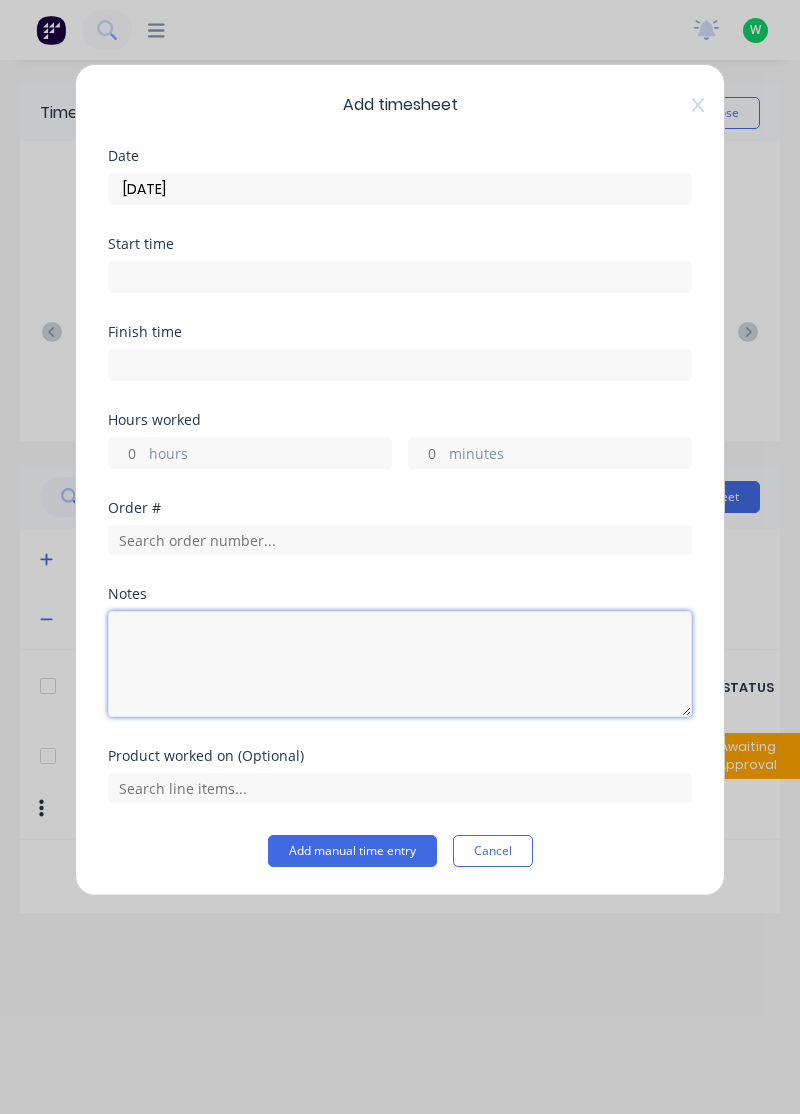 click at bounding box center (400, 664) 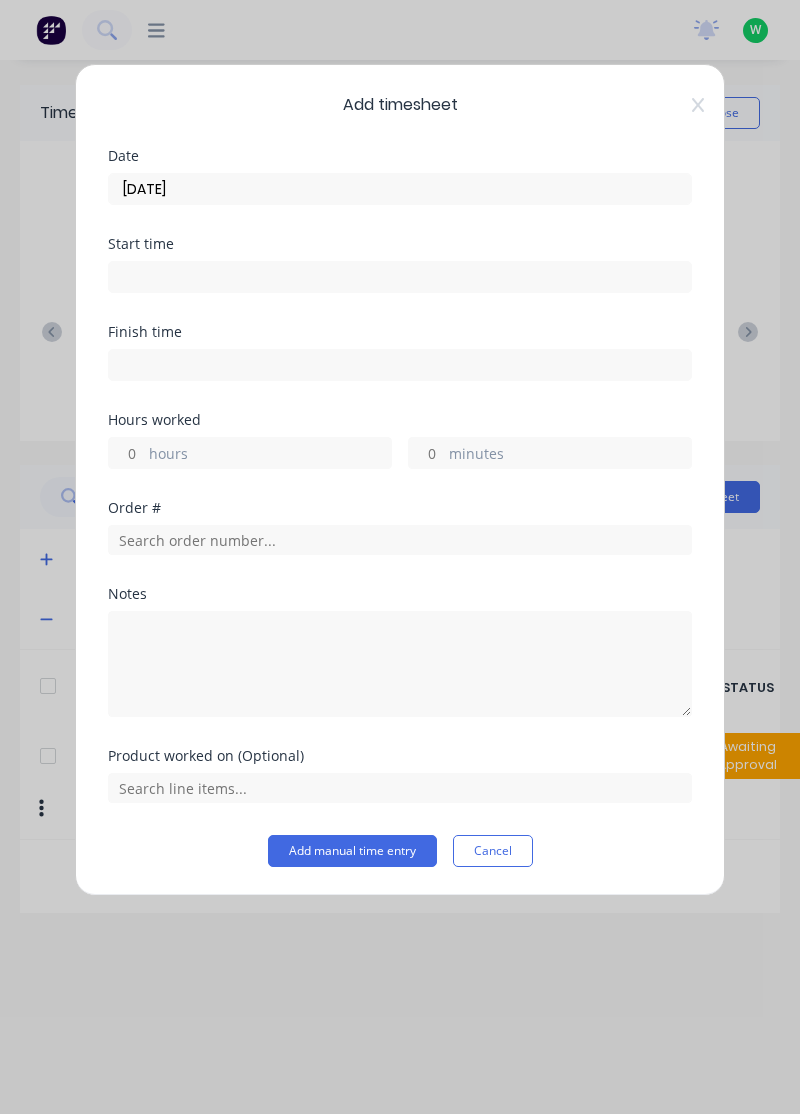 click on "hours" at bounding box center (270, 455) 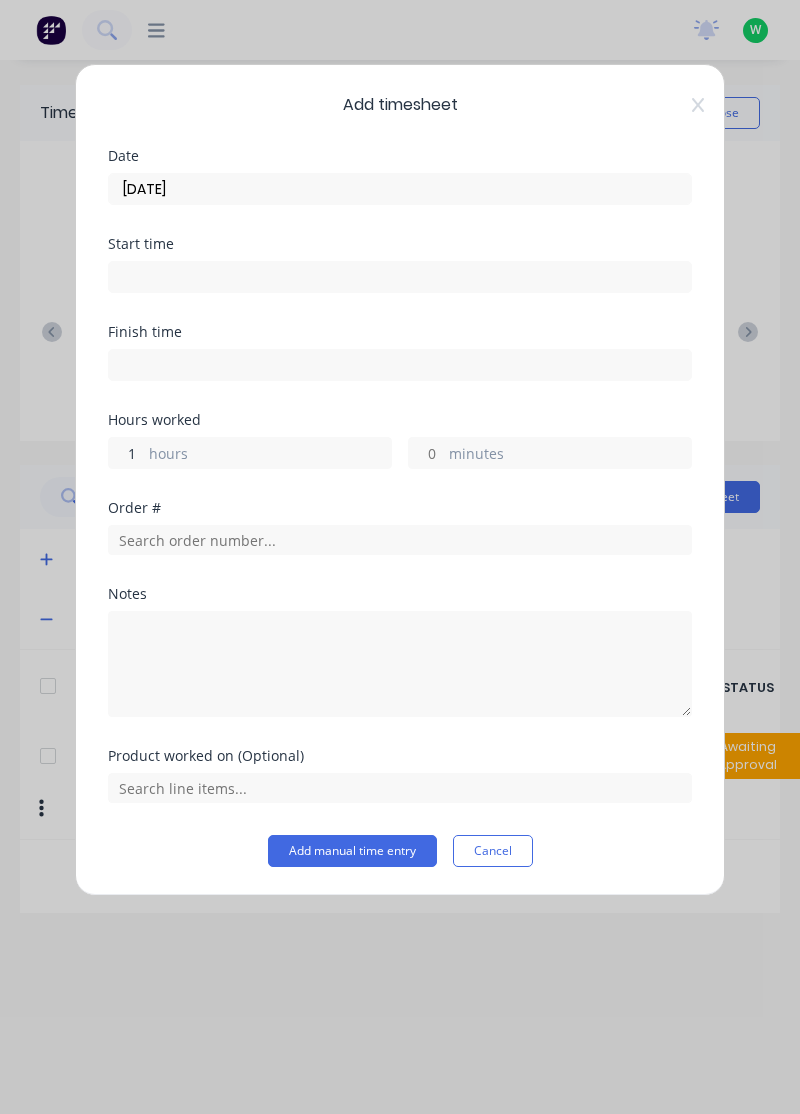type on "1" 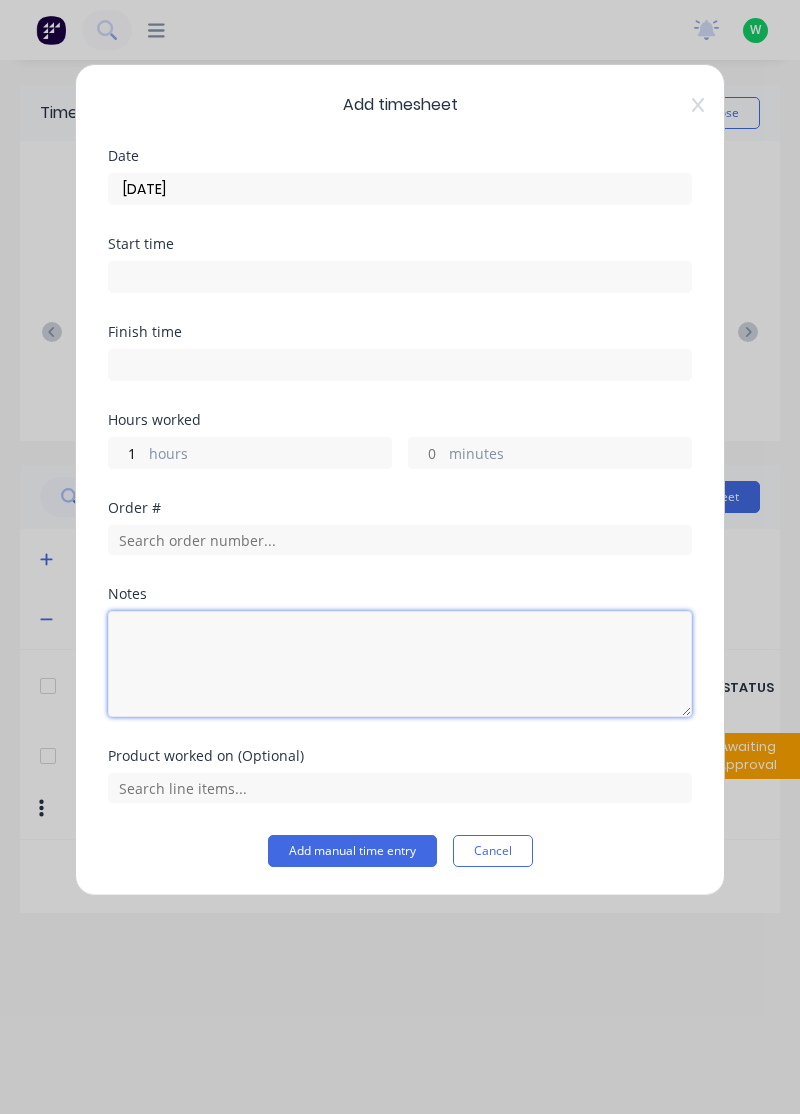 click at bounding box center (400, 664) 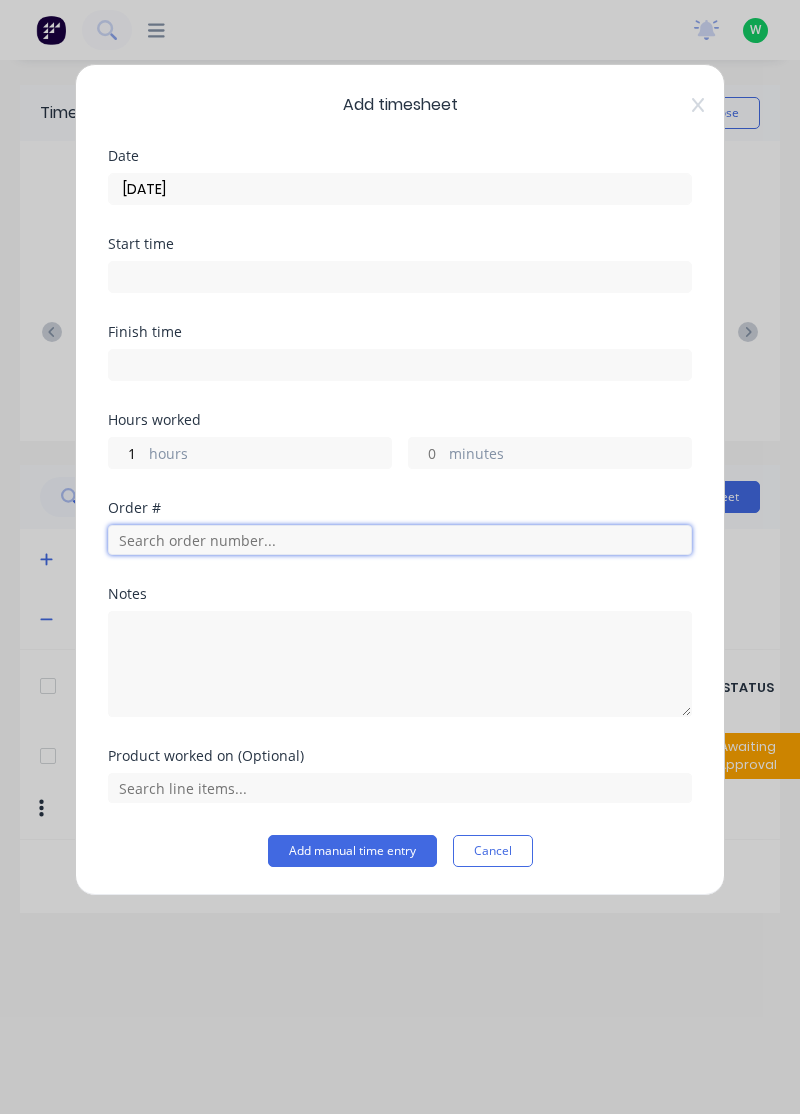 click at bounding box center [400, 540] 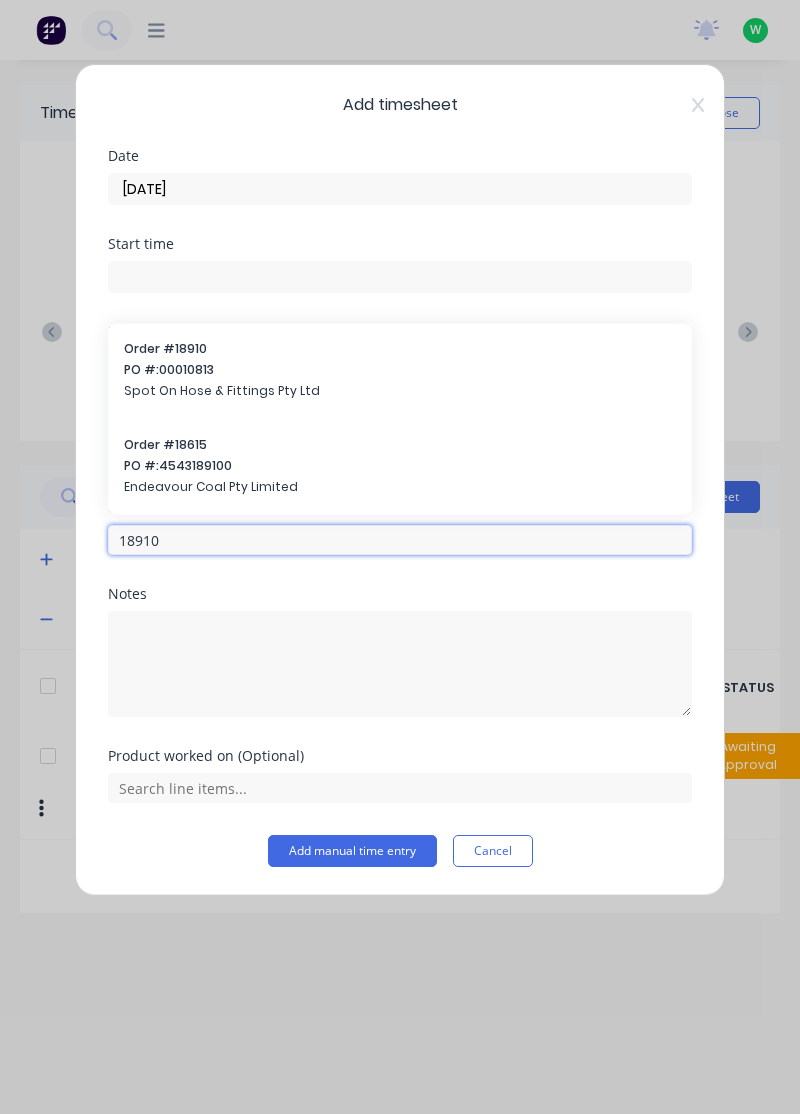 type on "18910" 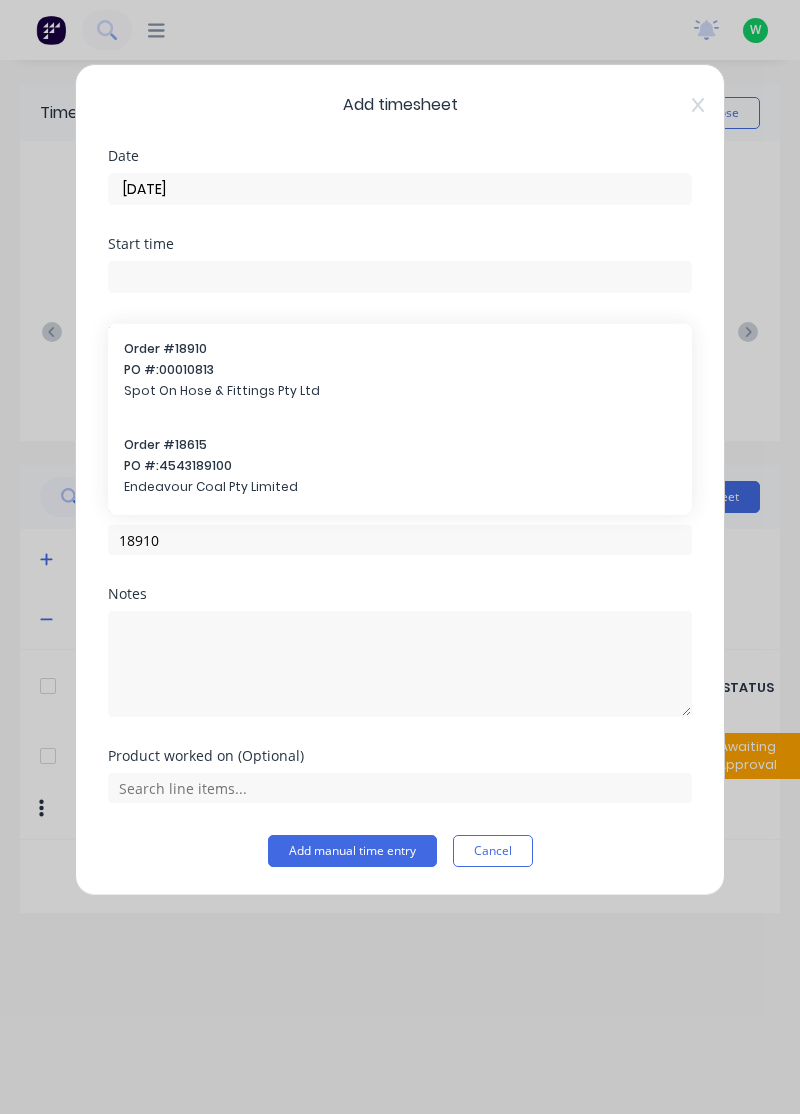 click on "Order # 18910" at bounding box center [400, 349] 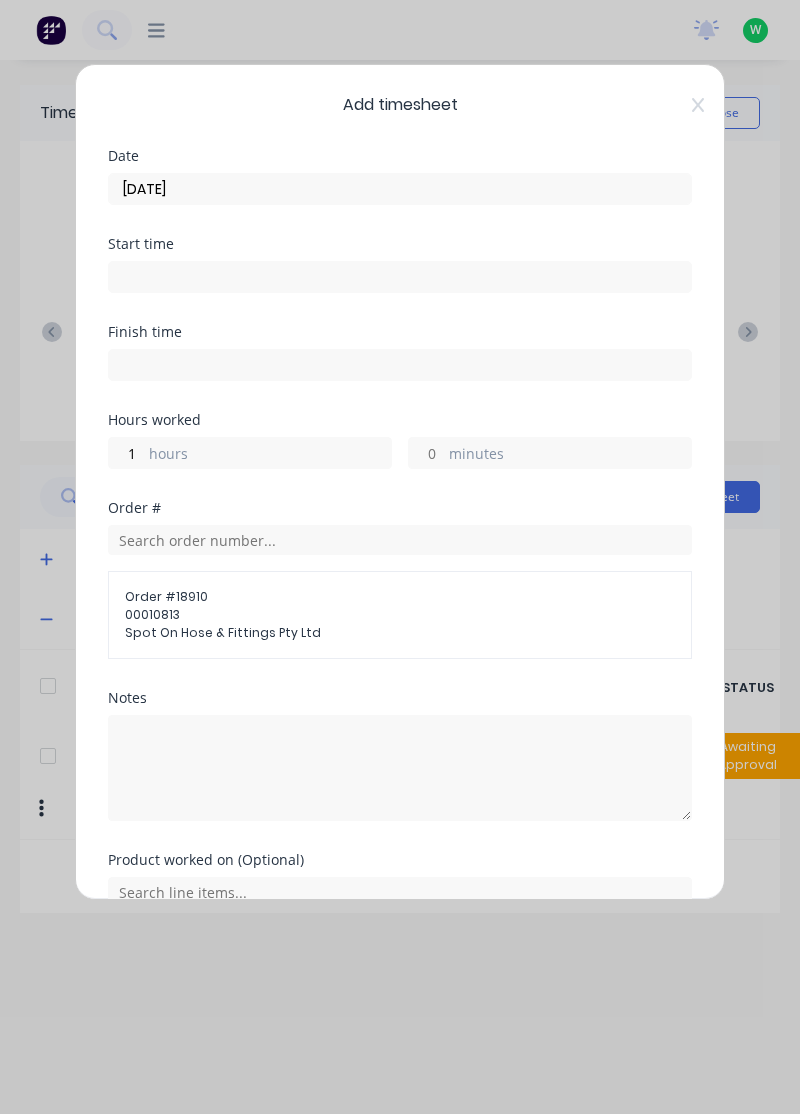 scroll, scrollTop: 96, scrollLeft: 0, axis: vertical 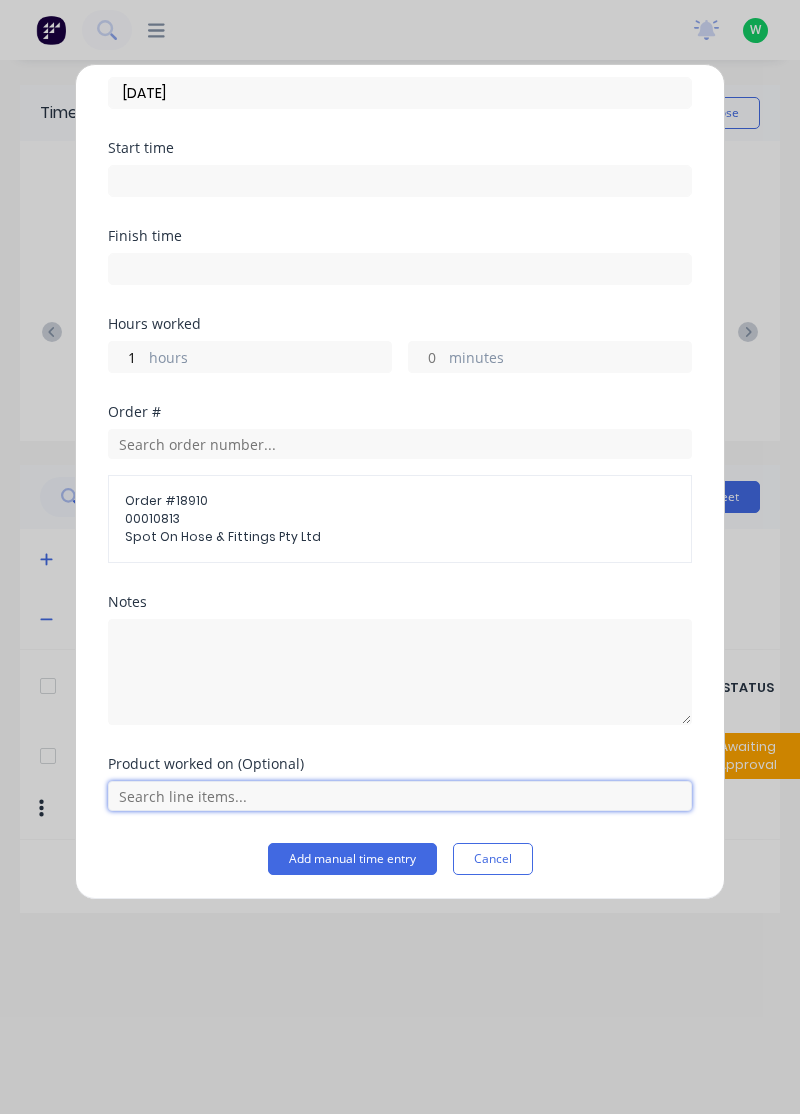 click at bounding box center [400, 796] 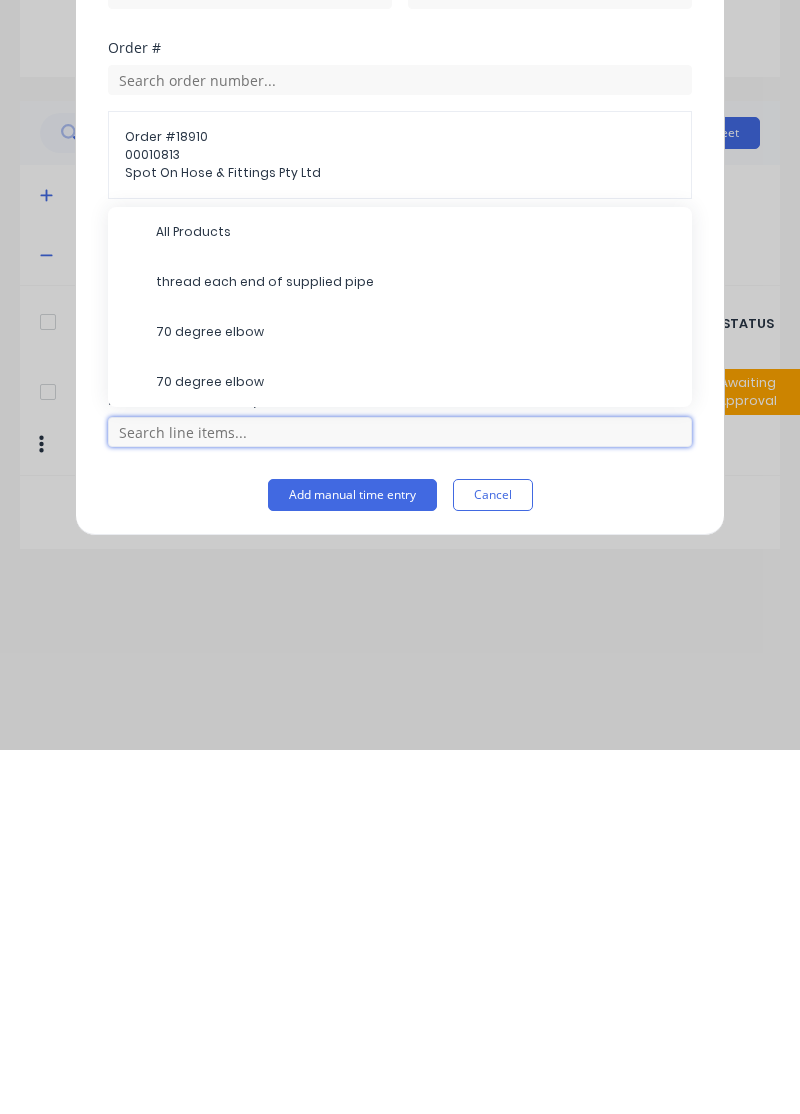 scroll, scrollTop: 53, scrollLeft: 0, axis: vertical 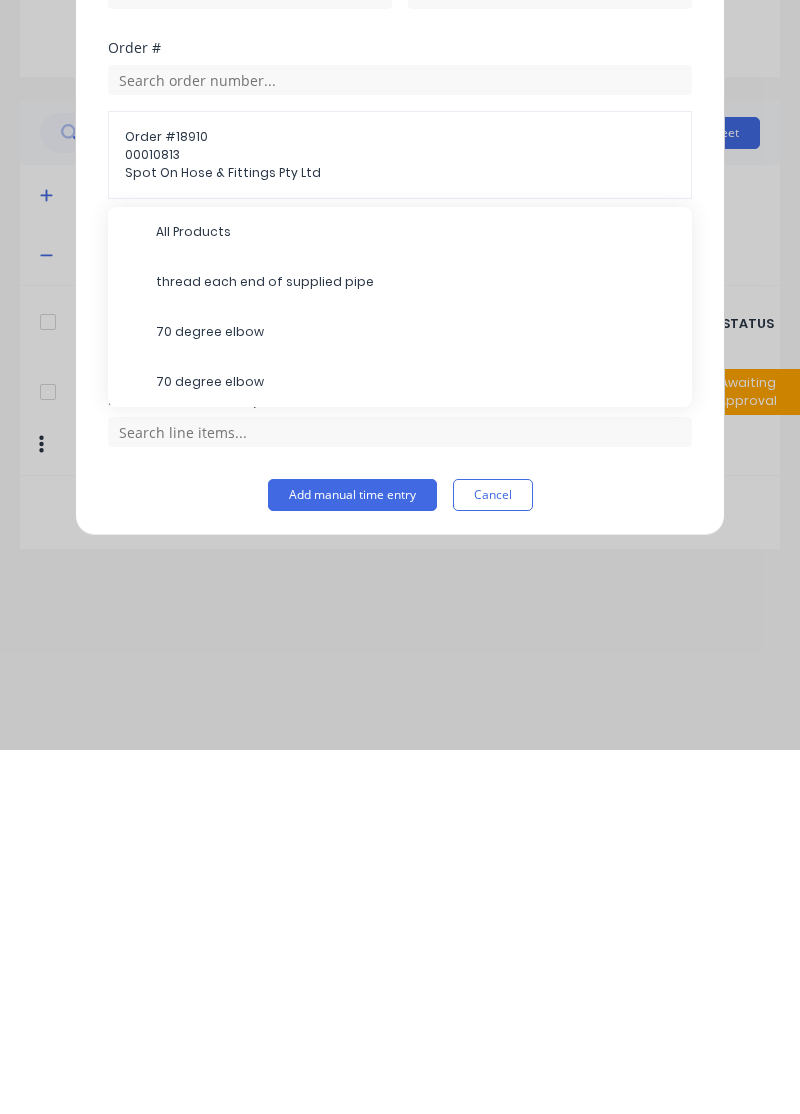 click on "70 degree elbow" at bounding box center (416, 696) 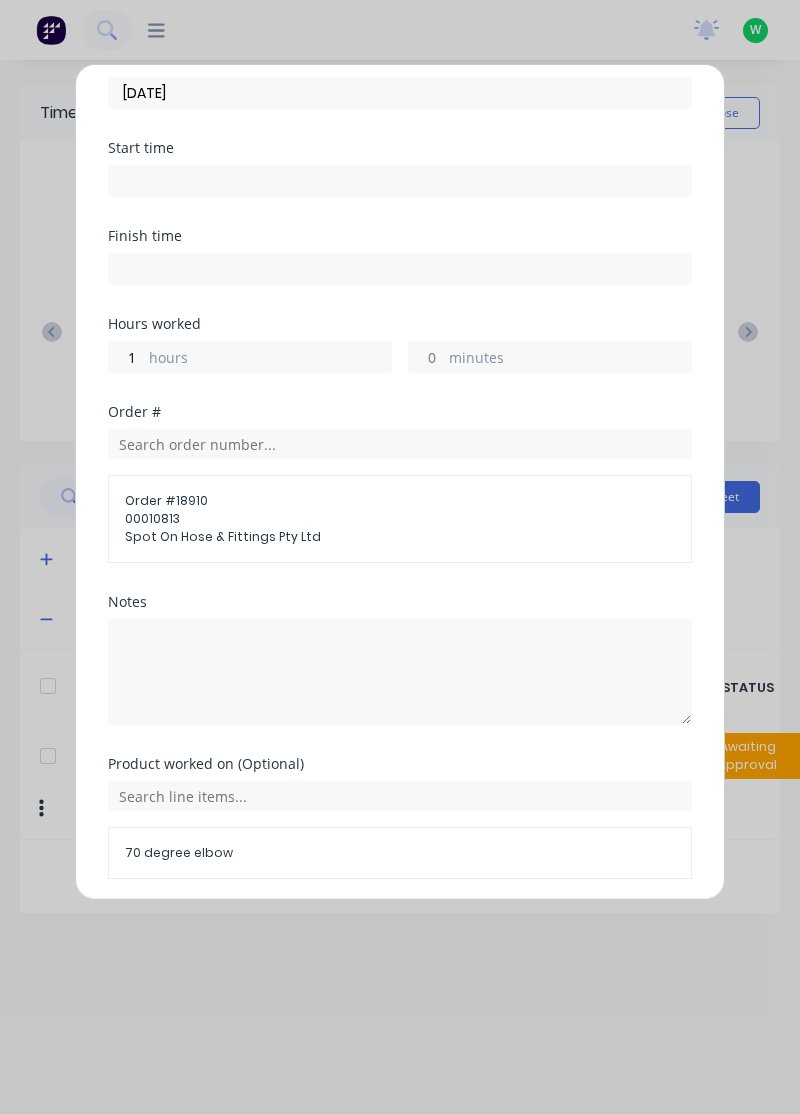 scroll, scrollTop: 163, scrollLeft: 0, axis: vertical 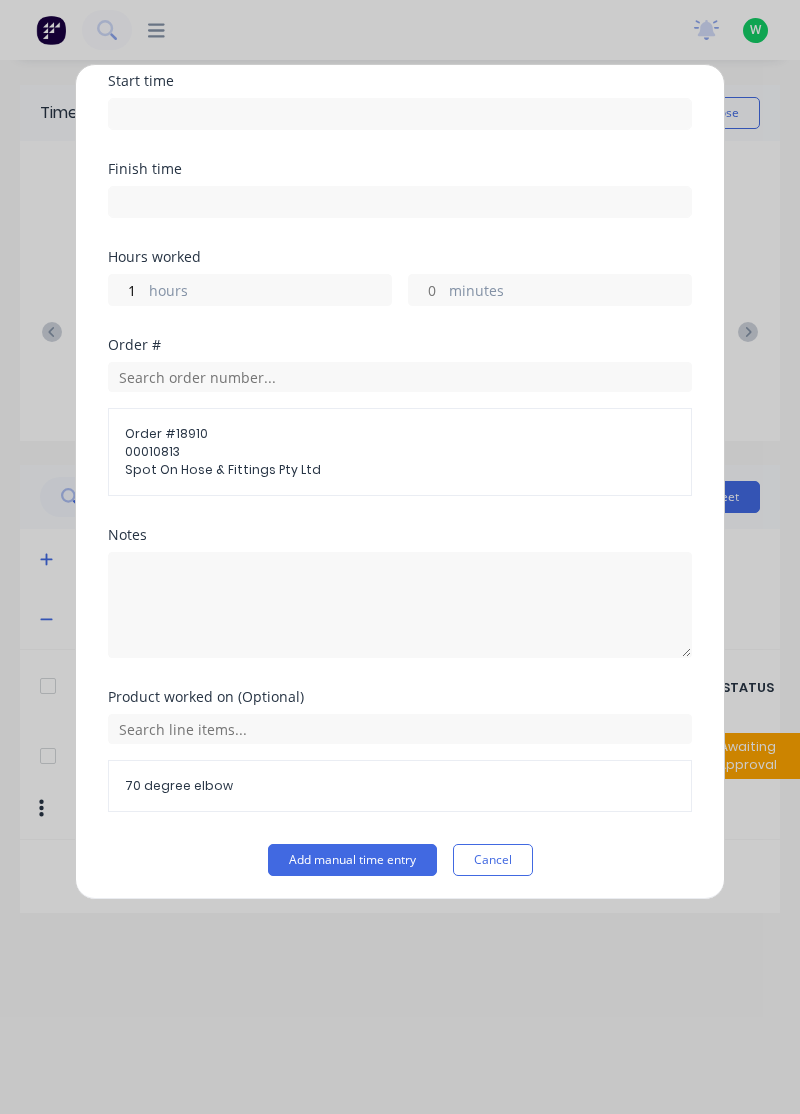 click on "Add manual time entry" at bounding box center [352, 860] 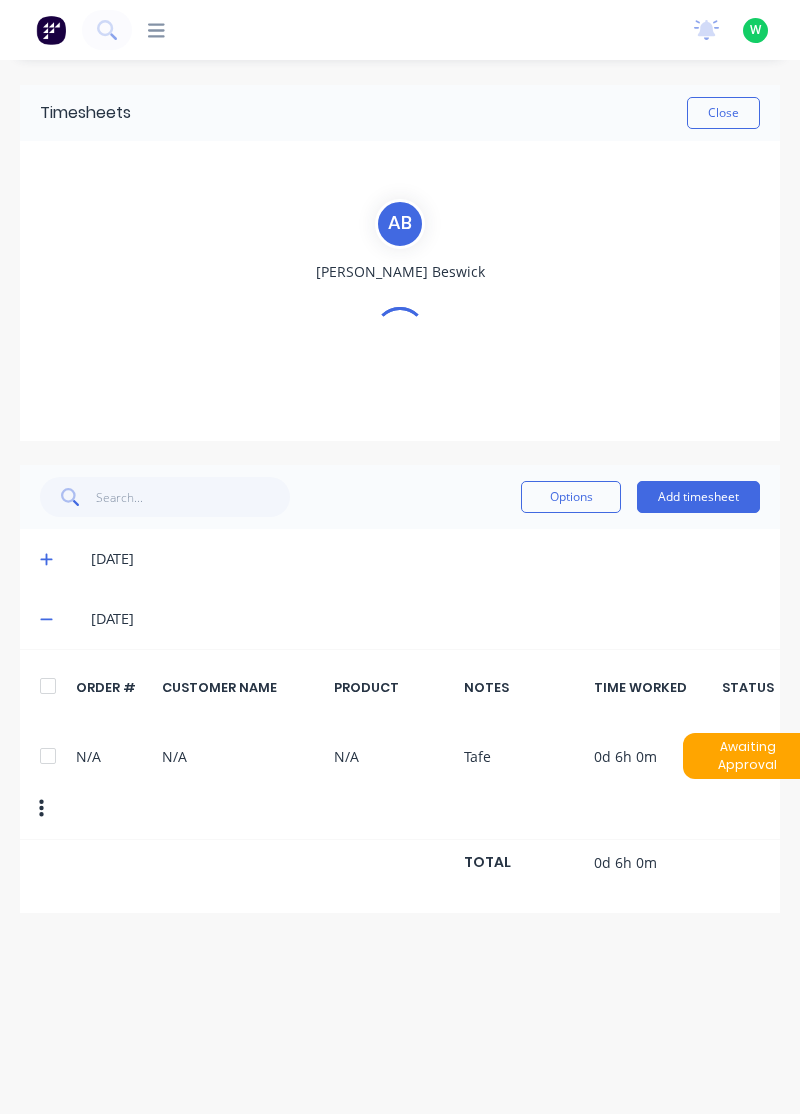 scroll, scrollTop: 0, scrollLeft: 0, axis: both 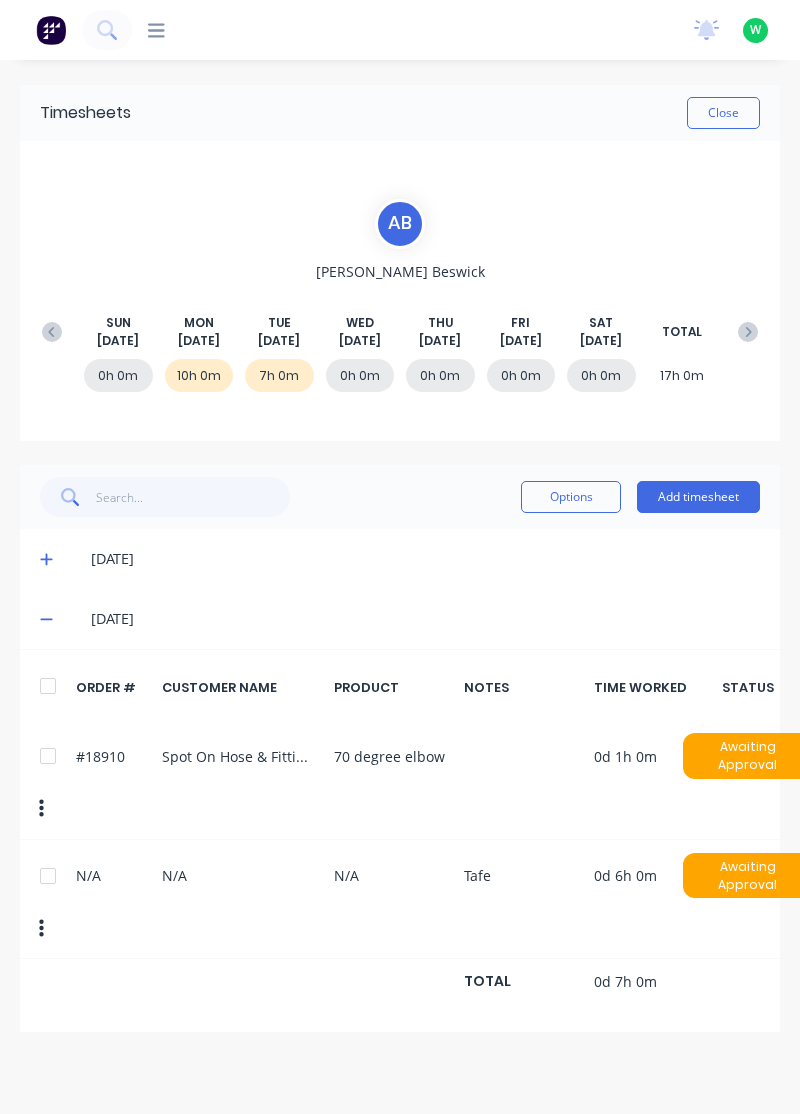 click on "Add timesheet" at bounding box center (698, 497) 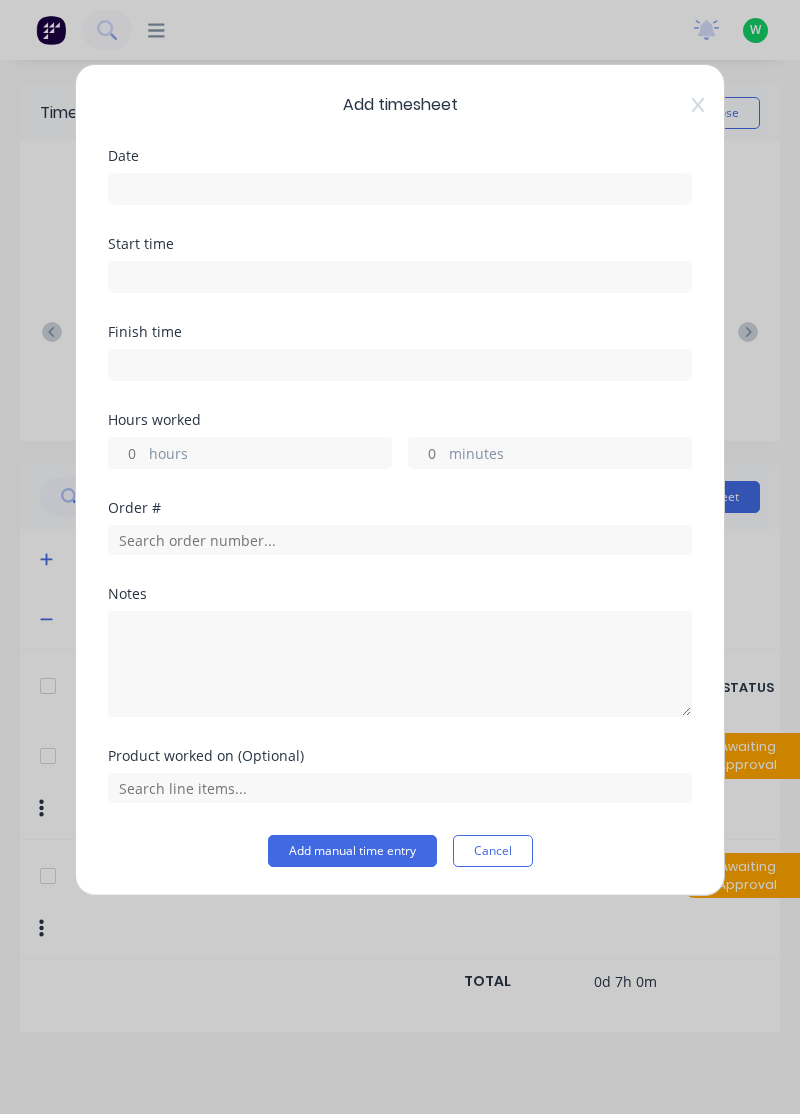 click at bounding box center (400, 189) 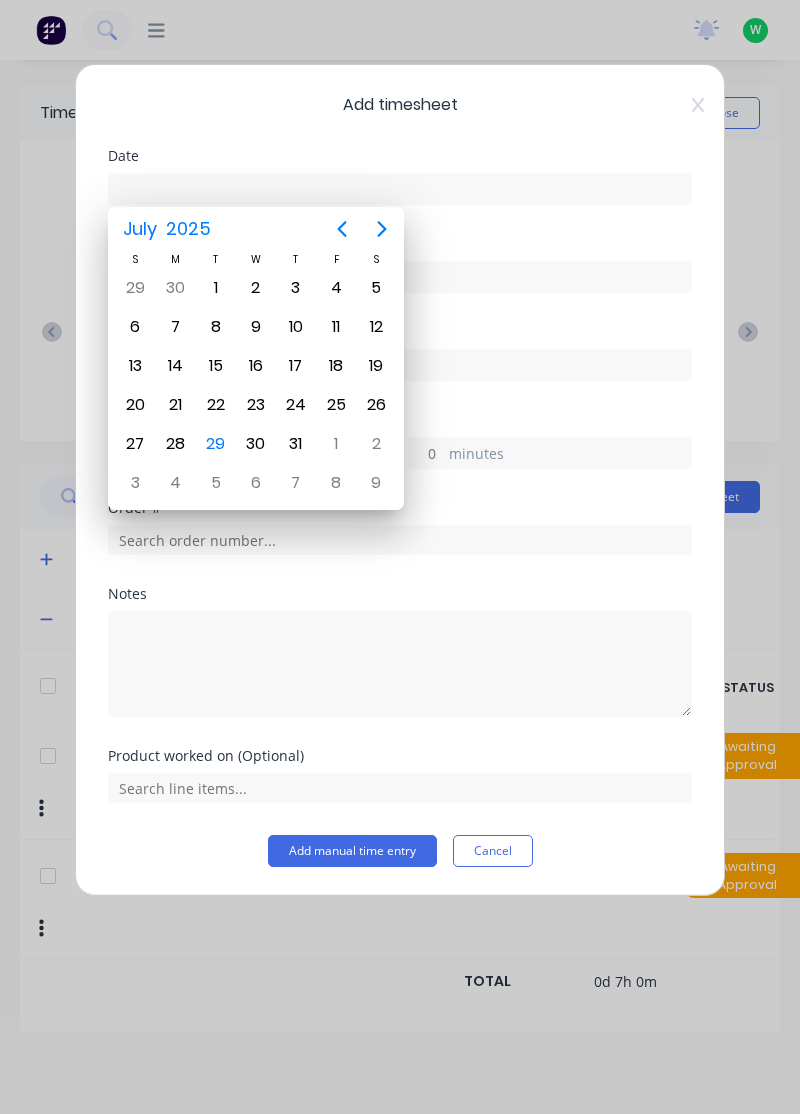 click on "29" at bounding box center (216, 444) 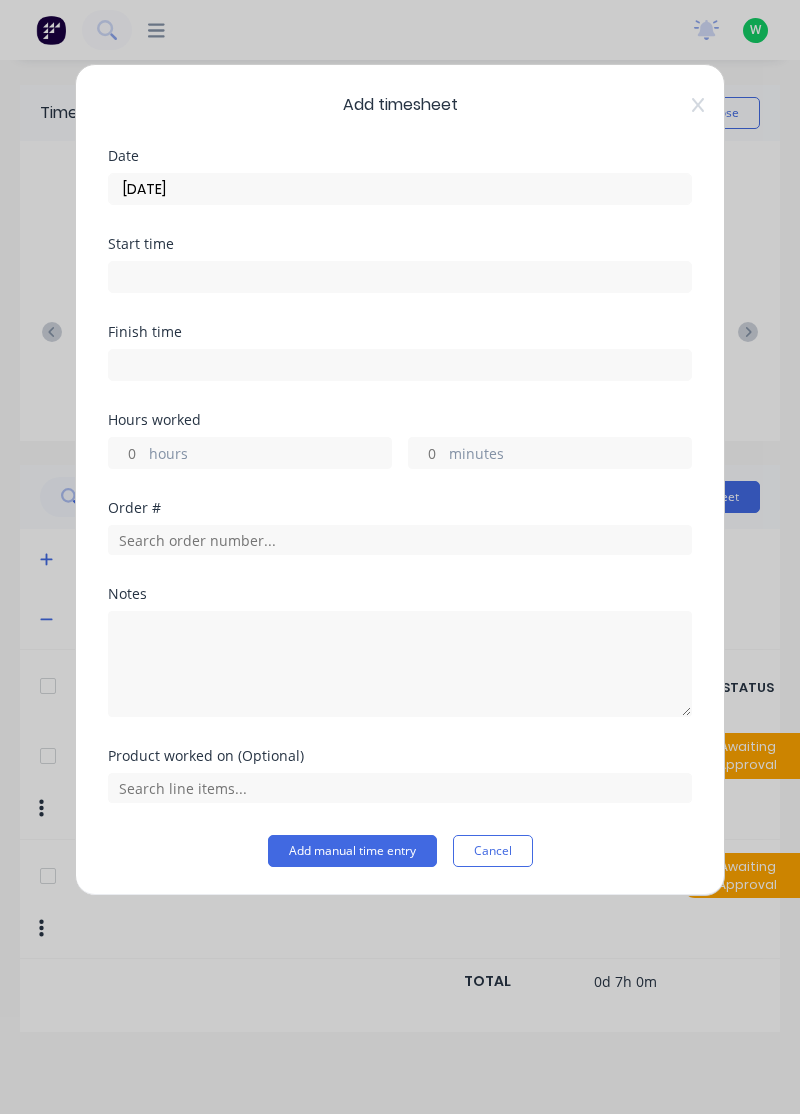 click on "hours" at bounding box center (270, 455) 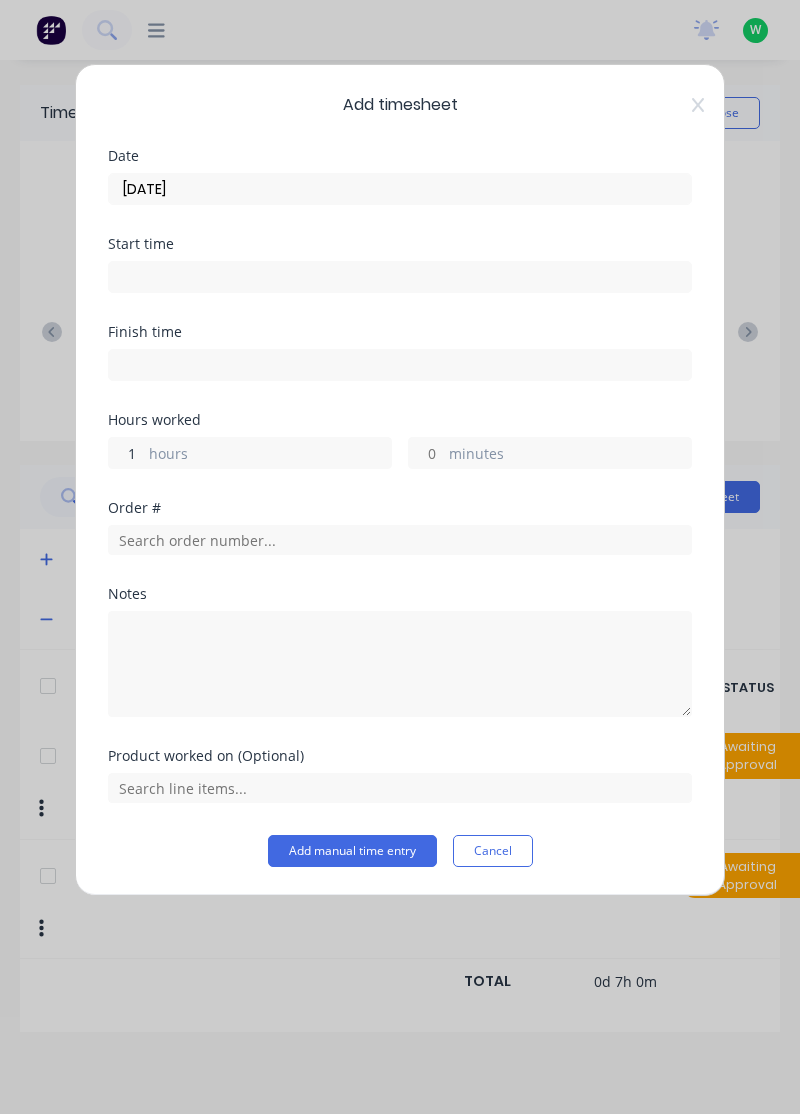 type on "1" 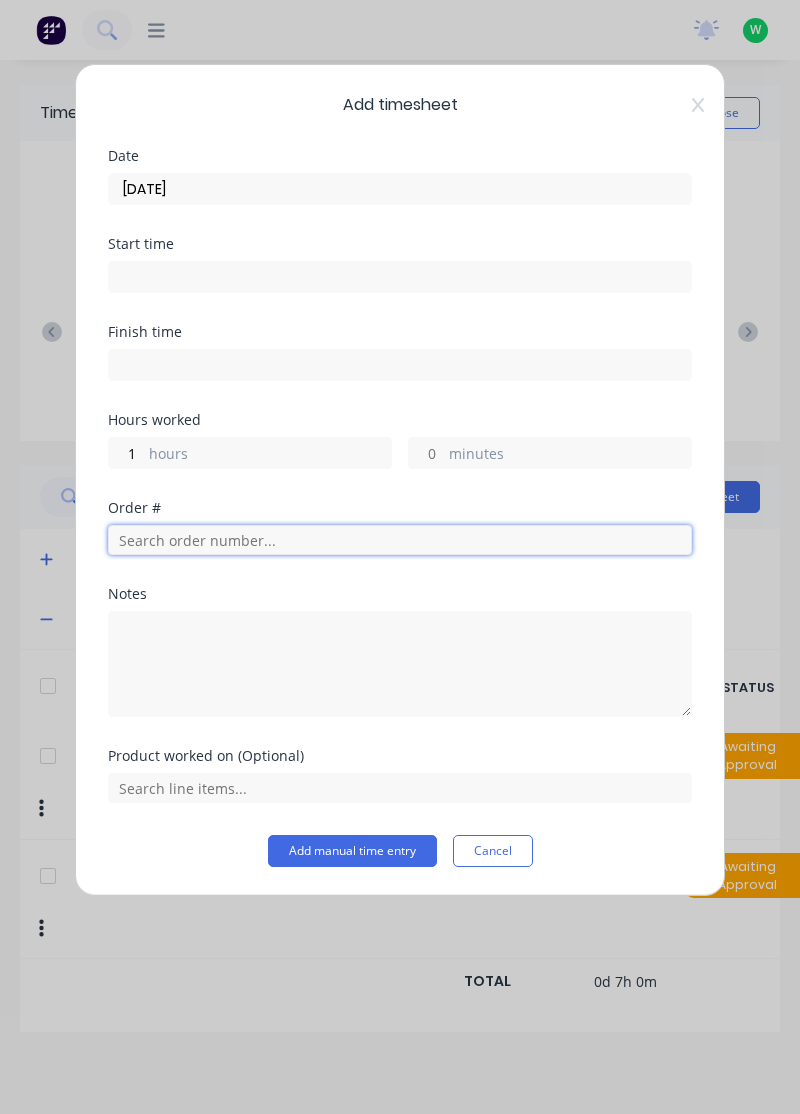 click at bounding box center (400, 540) 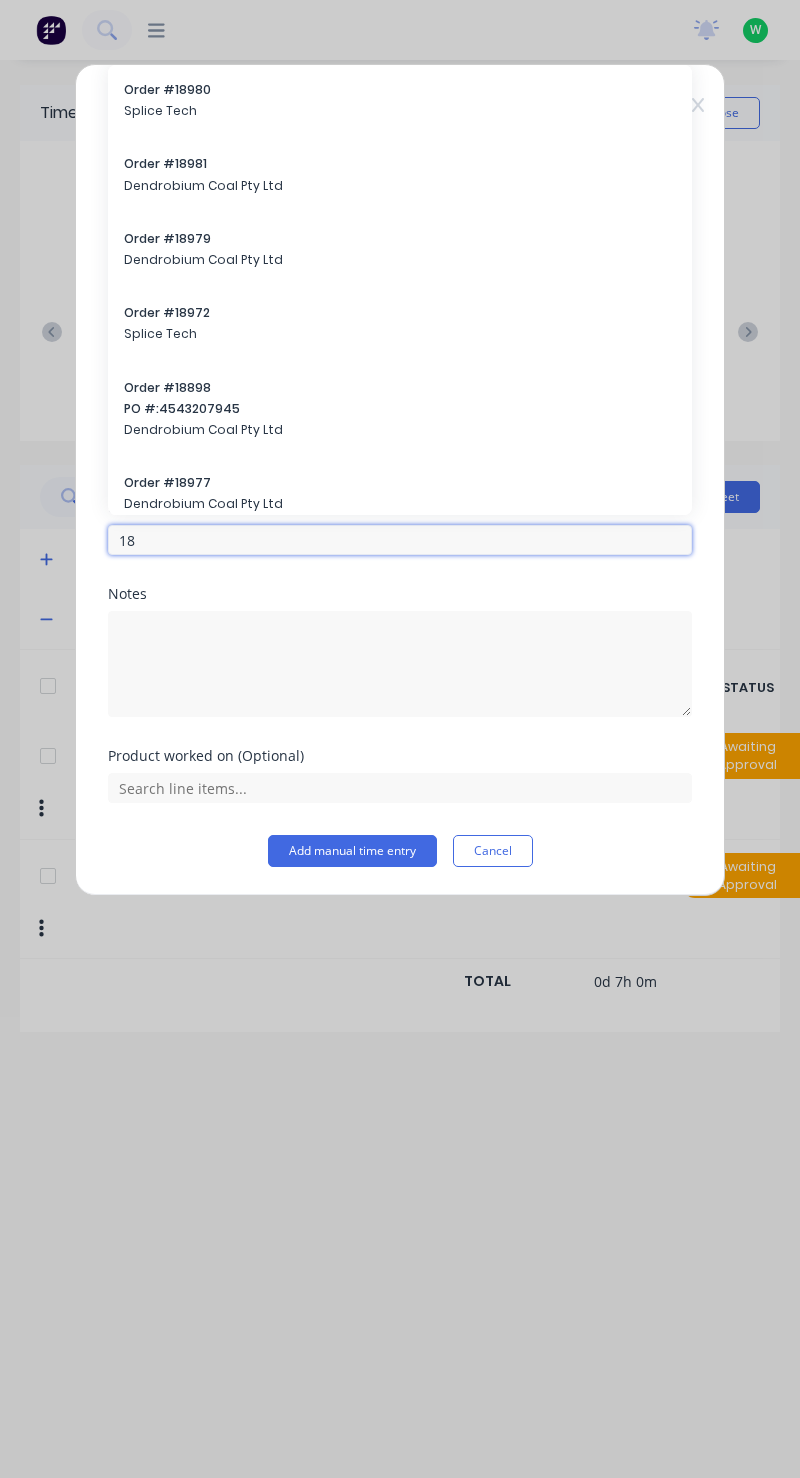 click on "18" at bounding box center (400, 540) 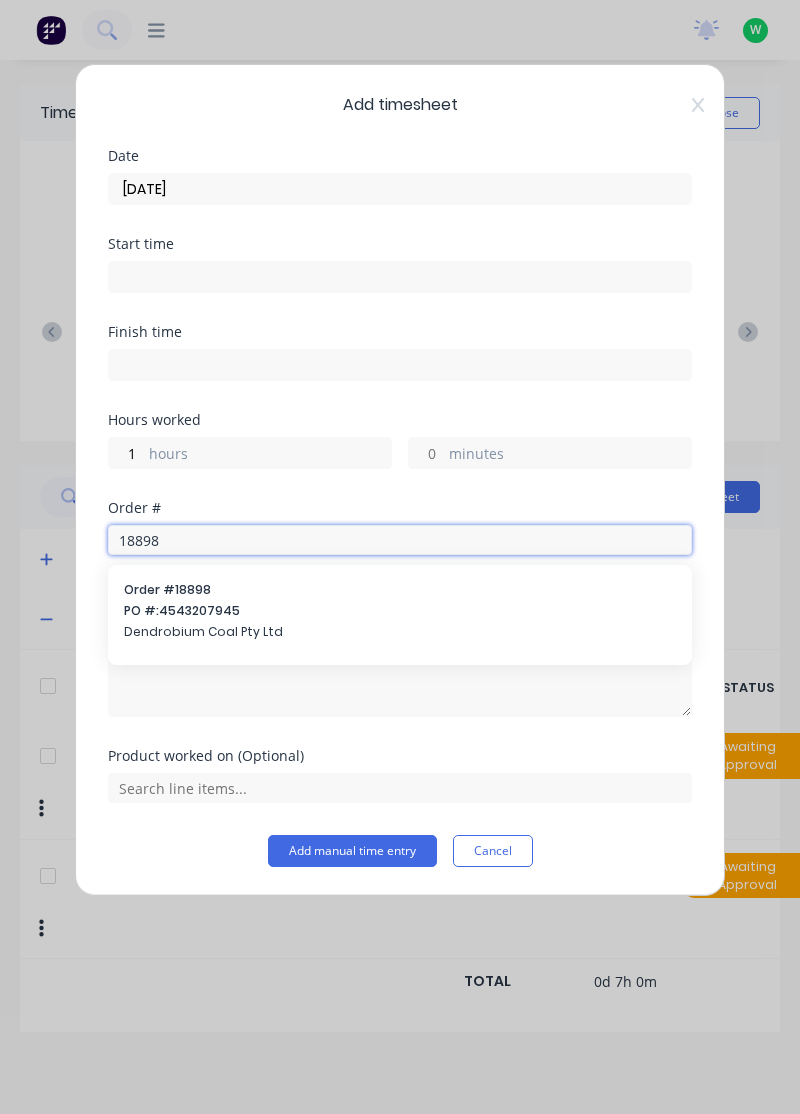 type on "18898" 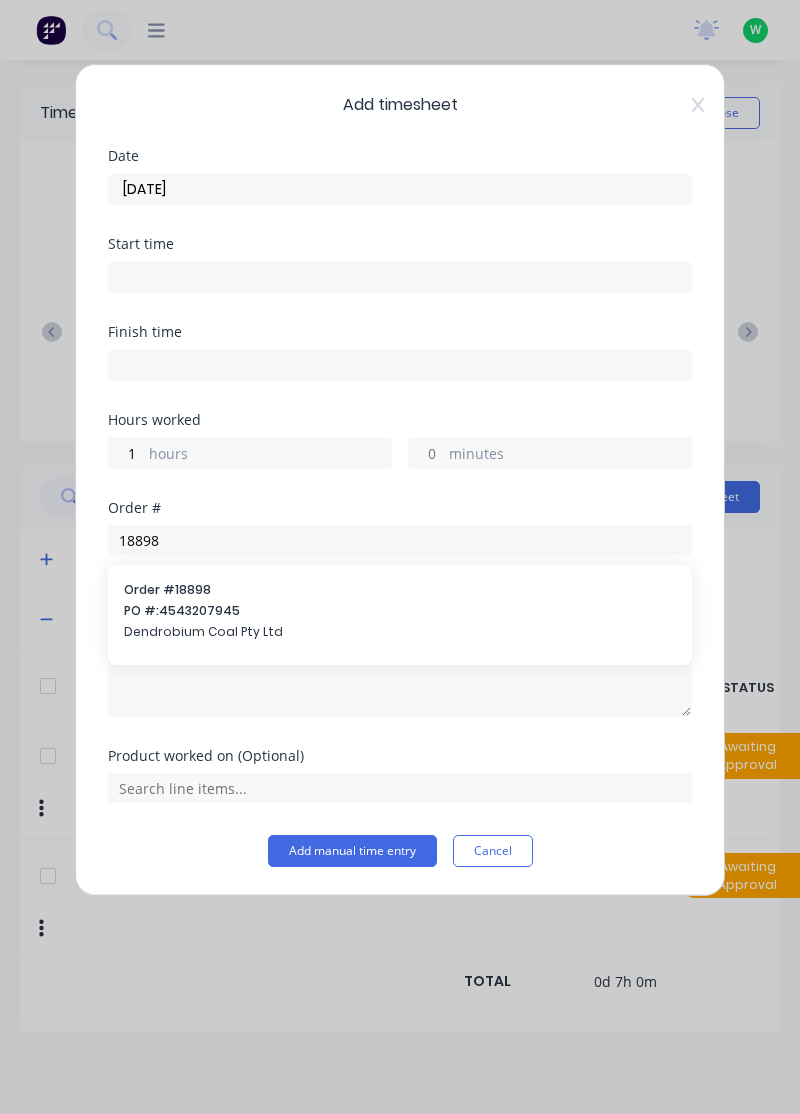 click on "Order # 18898 PO #:  4543207945 Dendrobium Coal Pty Ltd" at bounding box center [400, 613] 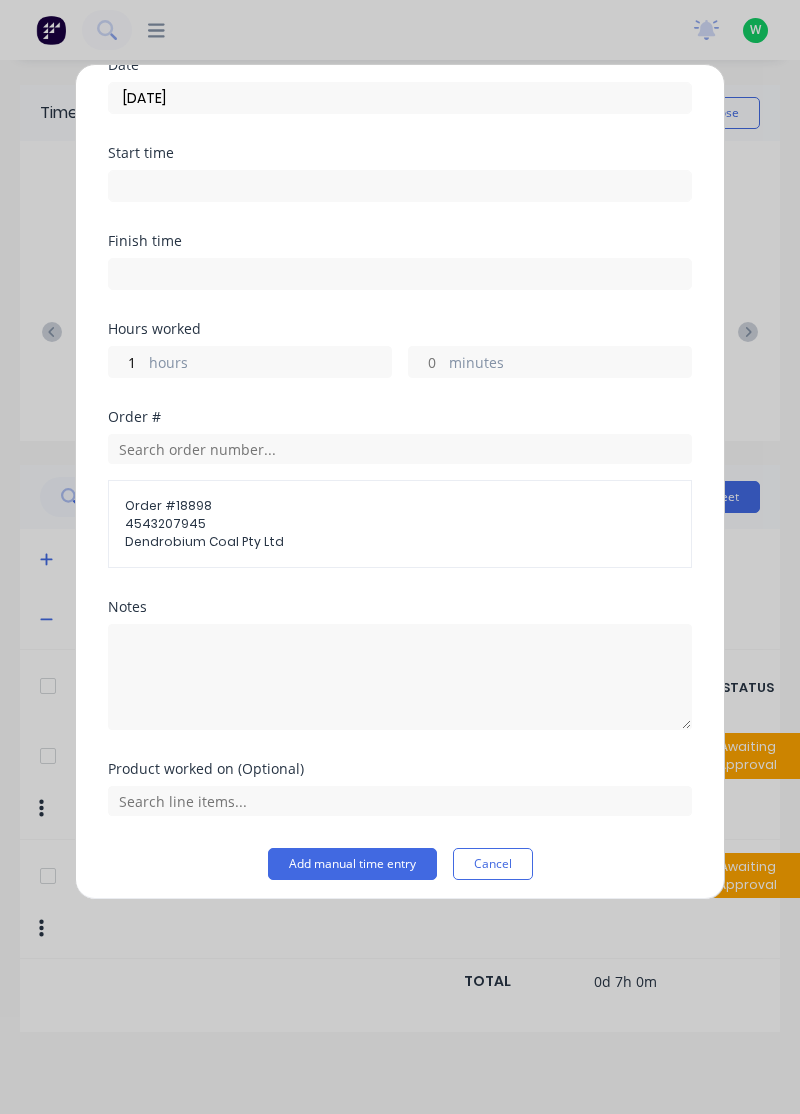 scroll, scrollTop: 96, scrollLeft: 0, axis: vertical 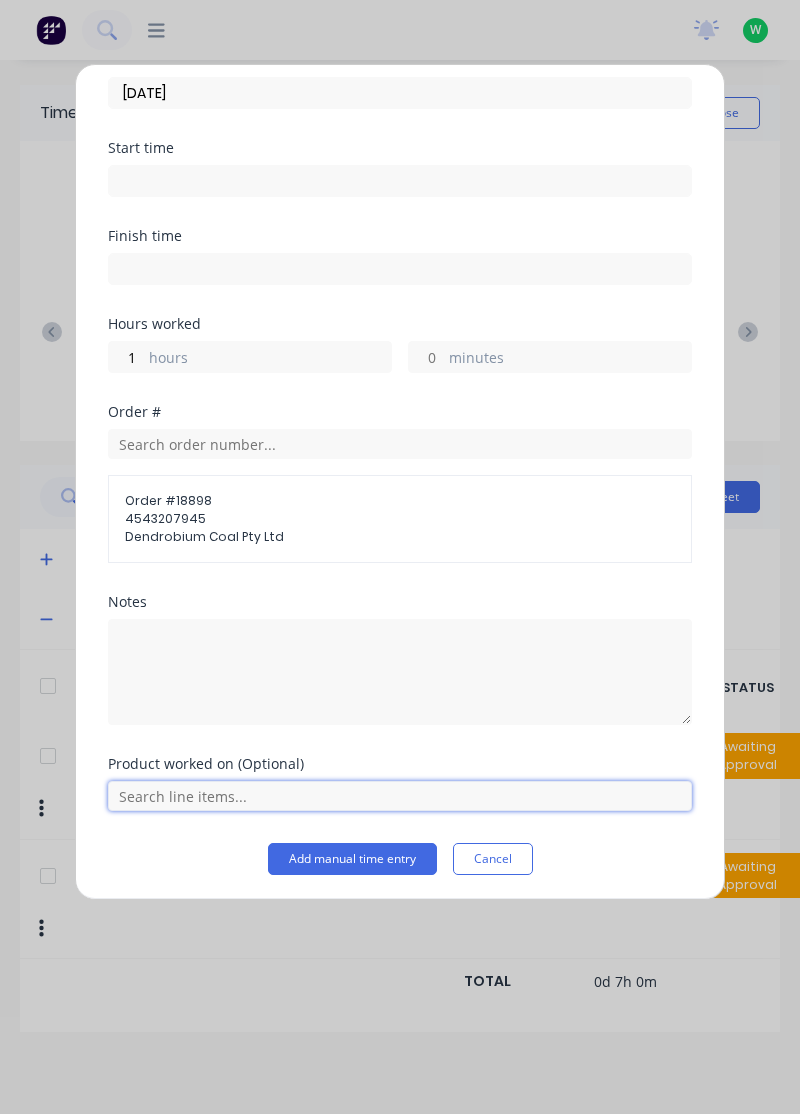 click at bounding box center (400, 796) 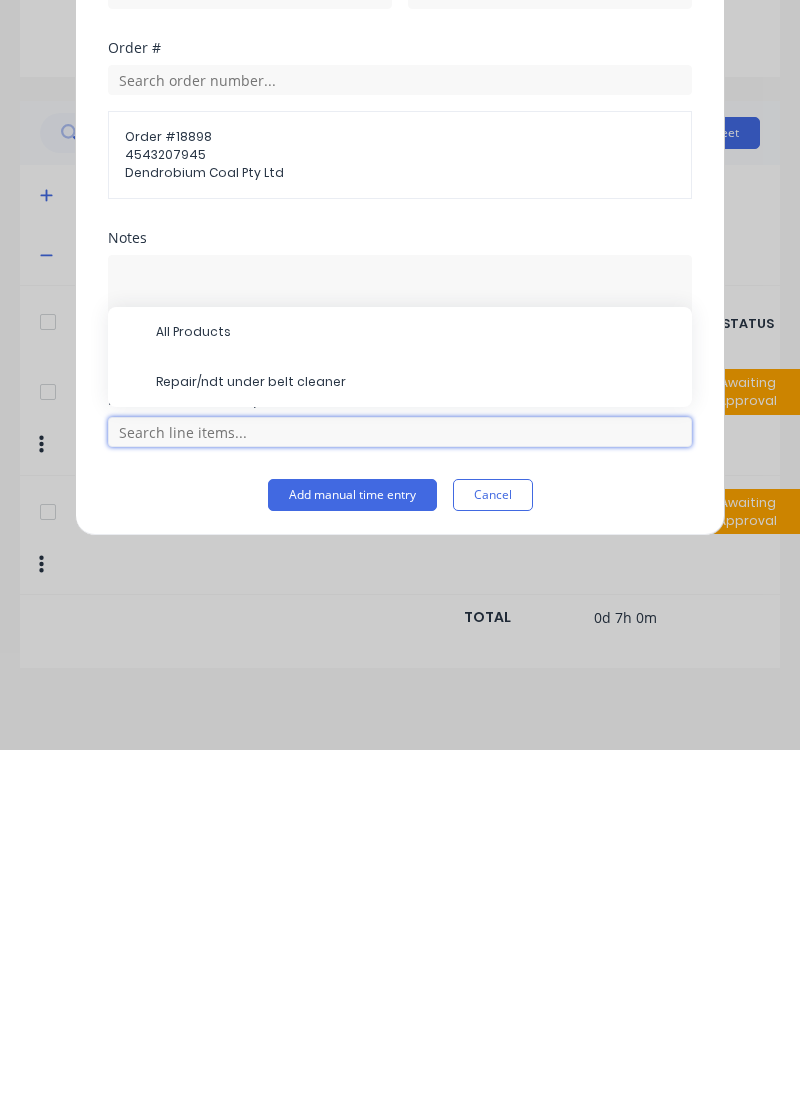 scroll, scrollTop: 53, scrollLeft: 0, axis: vertical 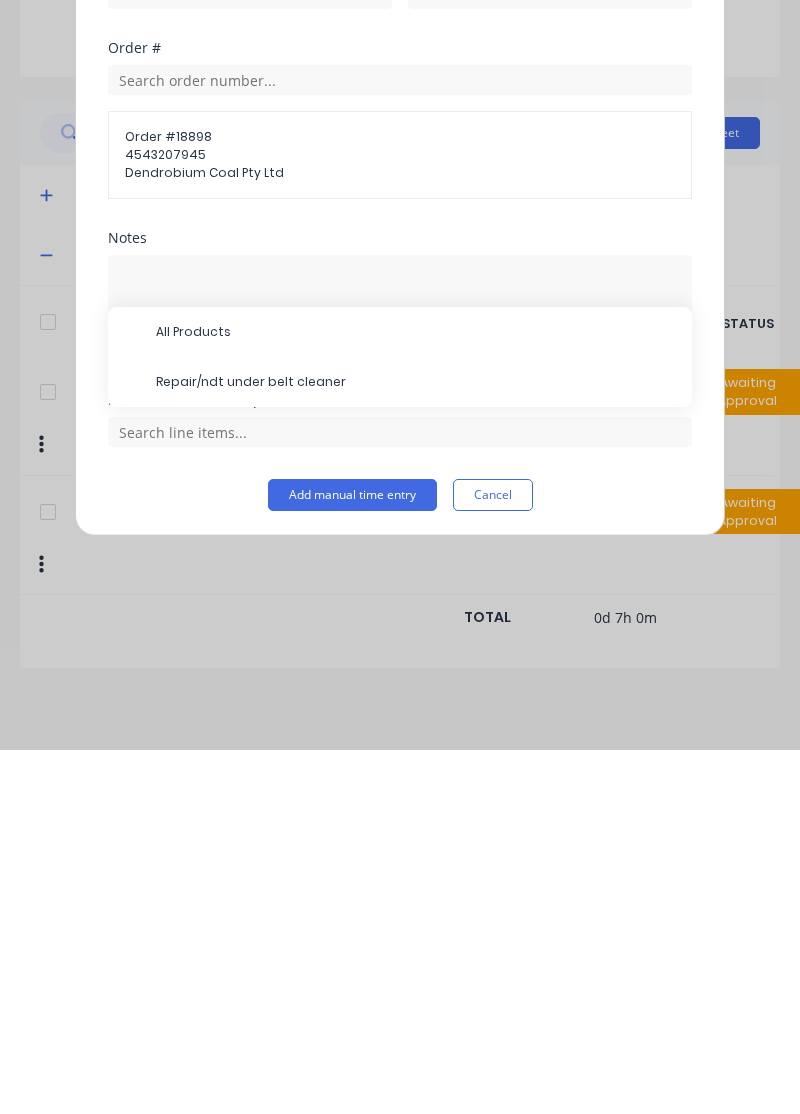 click on "Repair/ndt under belt cleaner" at bounding box center (416, 746) 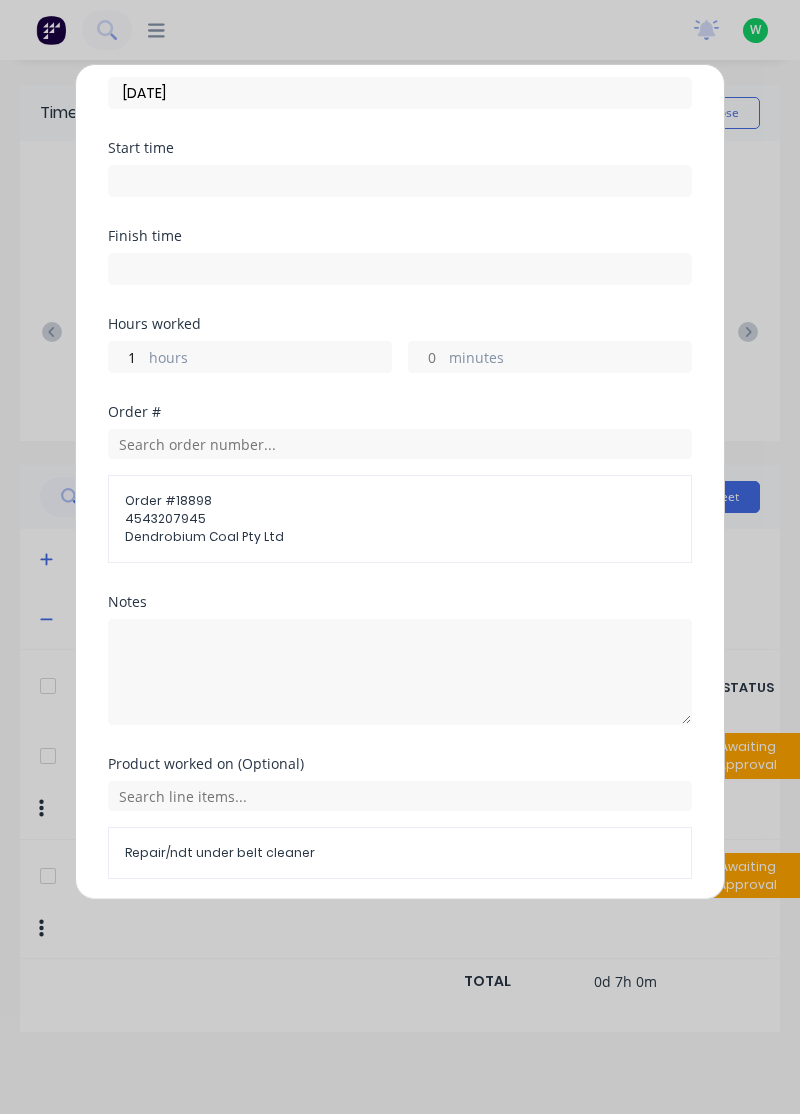 scroll, scrollTop: 163, scrollLeft: 0, axis: vertical 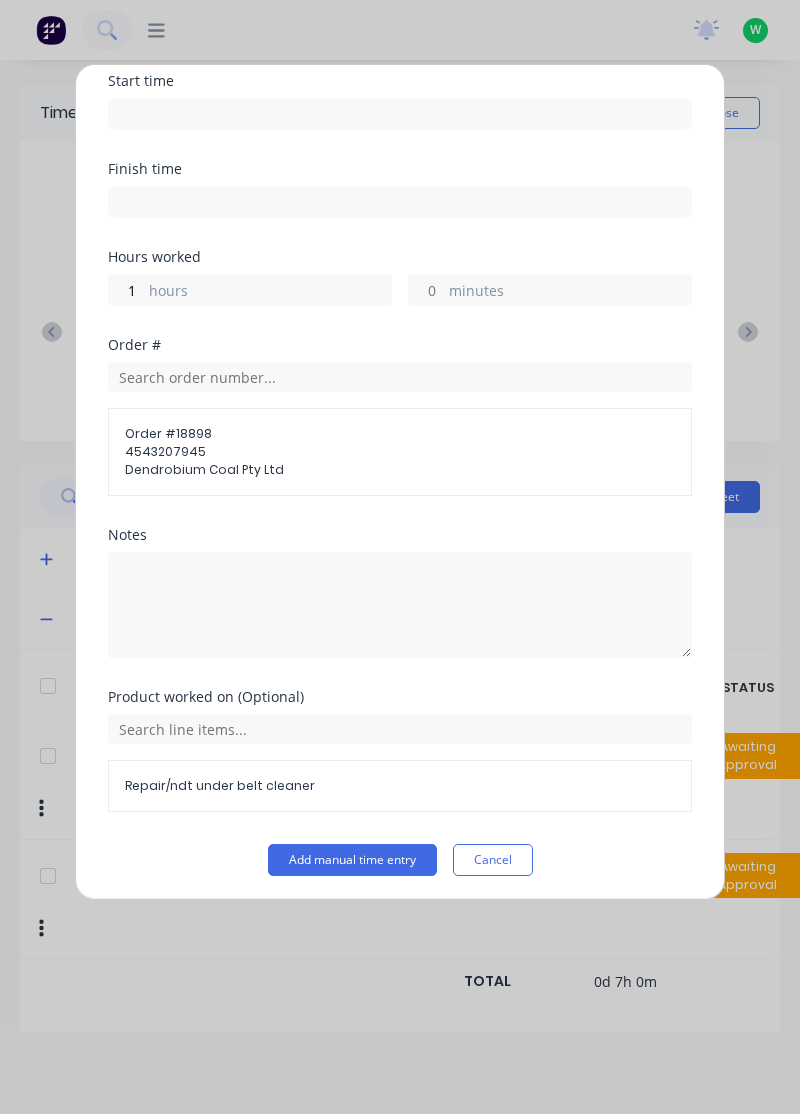 click on "Add manual time entry" at bounding box center (352, 860) 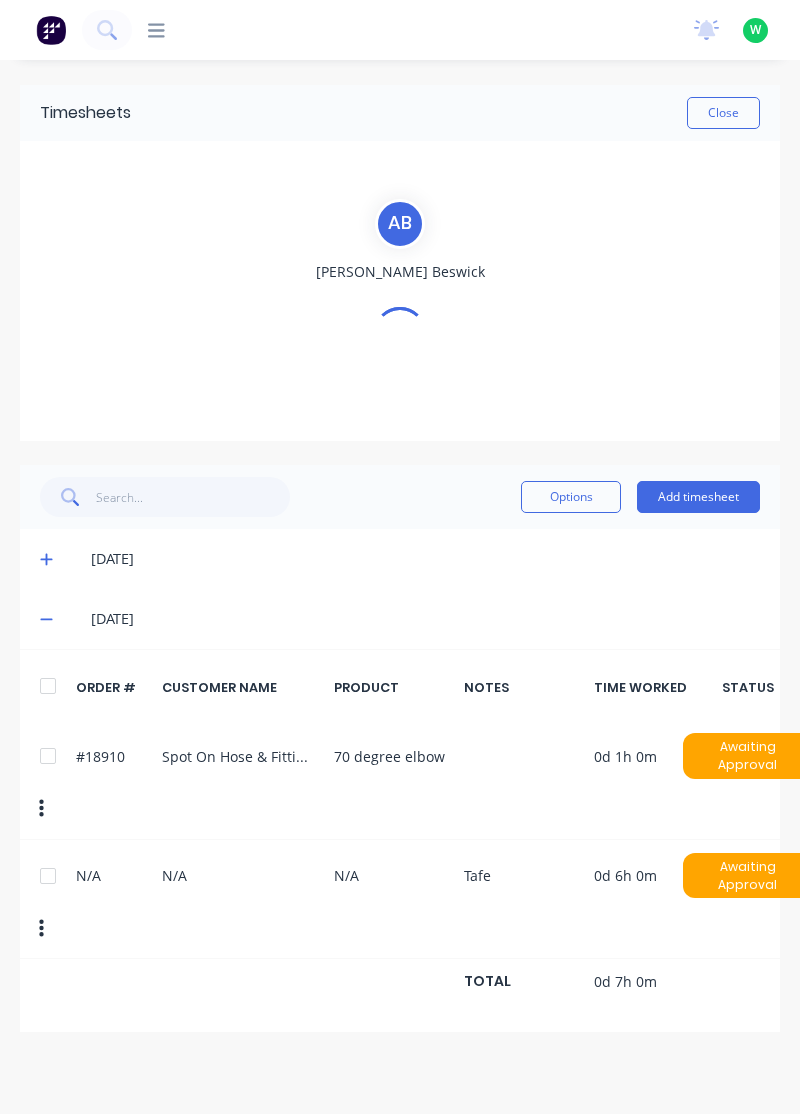 scroll, scrollTop: 0, scrollLeft: 0, axis: both 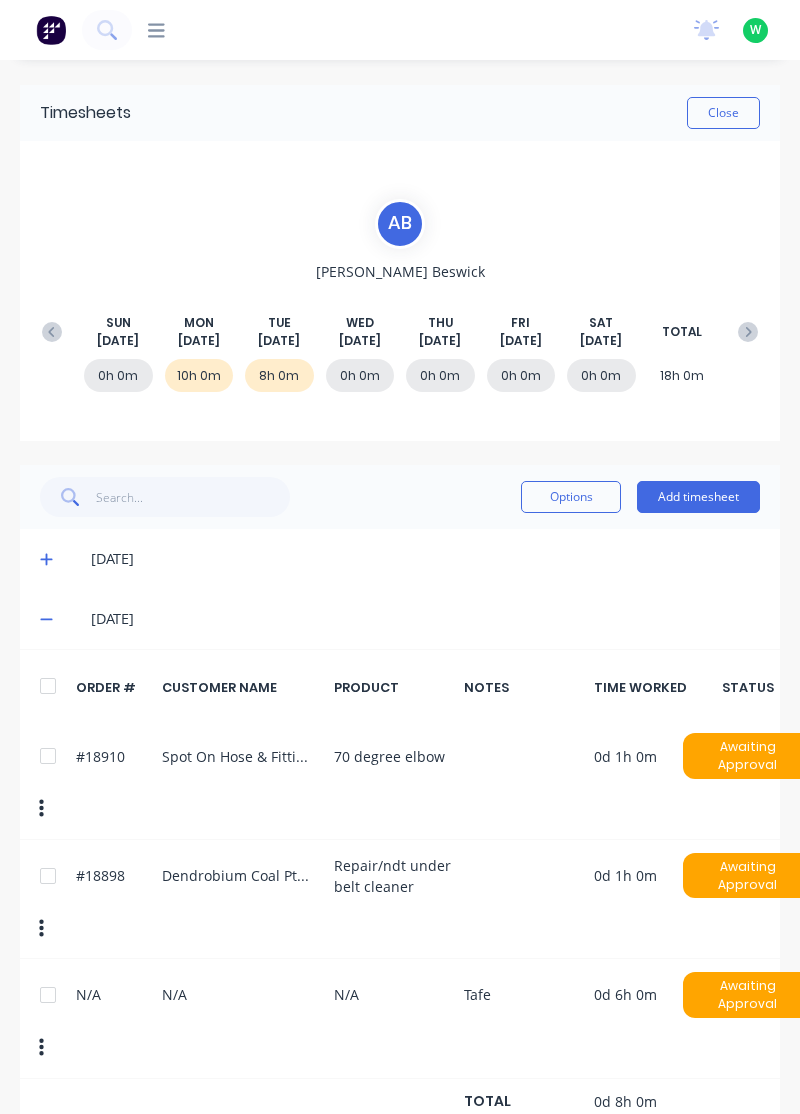 click on "Add timesheet" at bounding box center (698, 497) 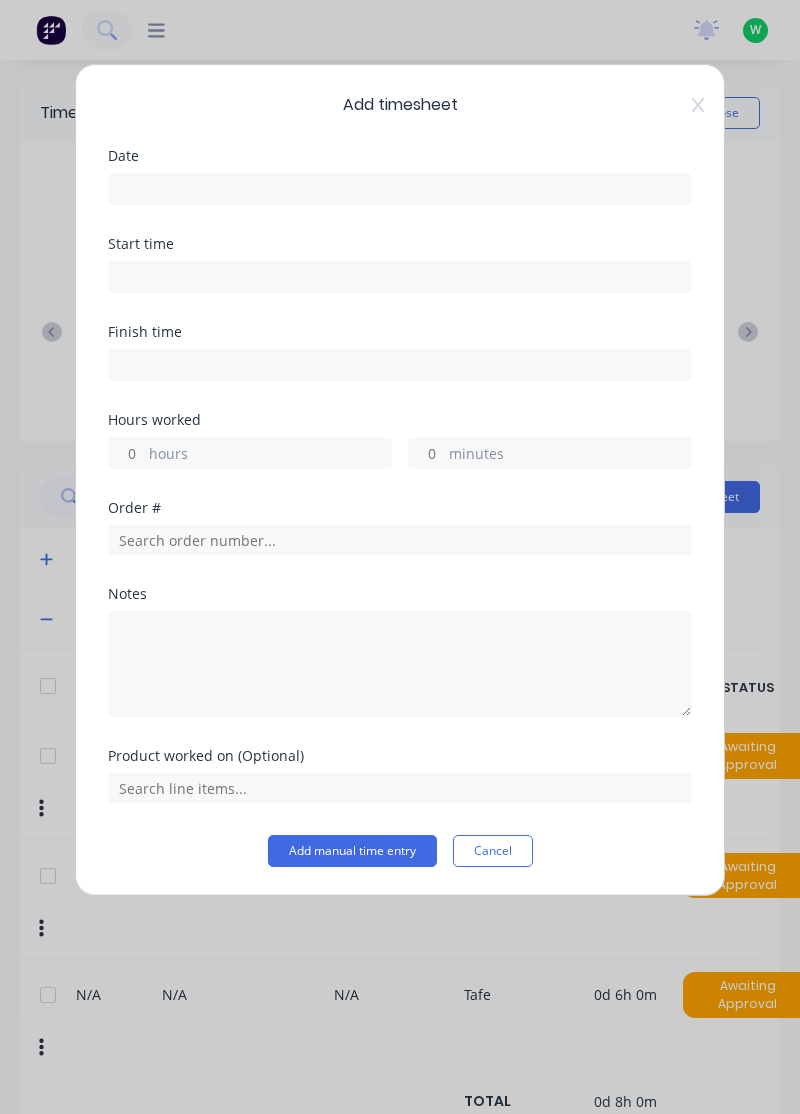 click at bounding box center [400, 189] 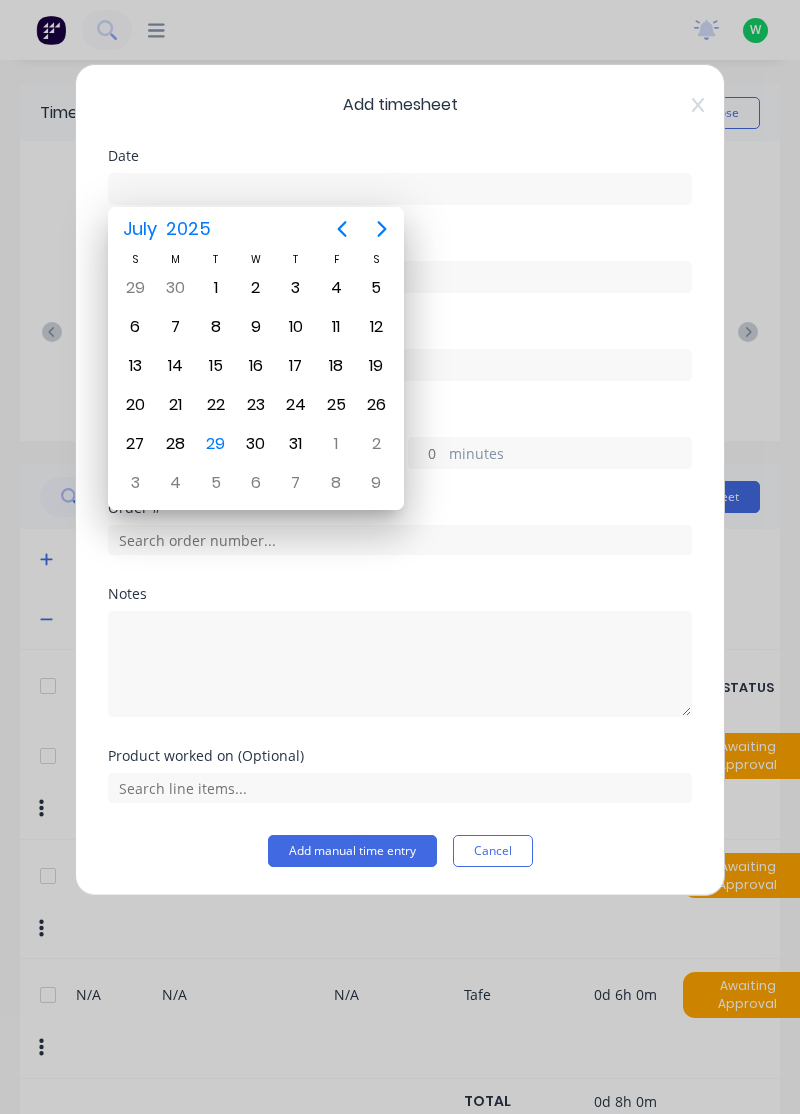 click on "29" at bounding box center [216, 444] 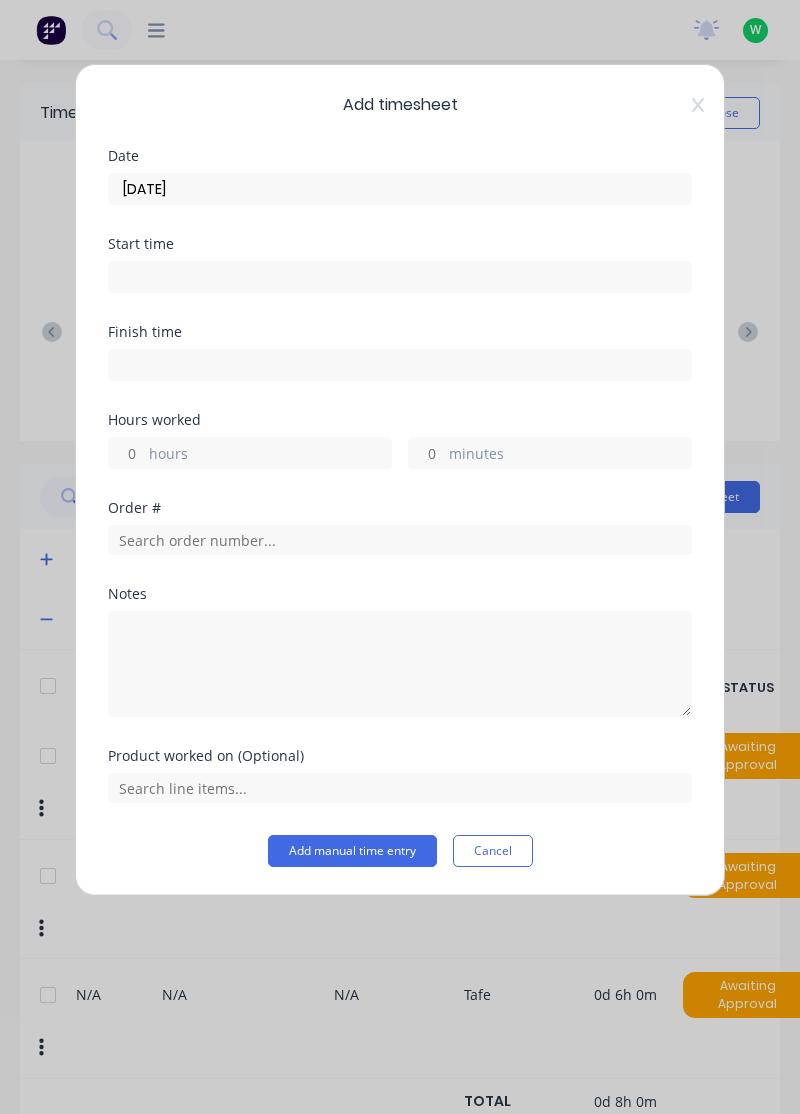 click on "hours" at bounding box center (270, 455) 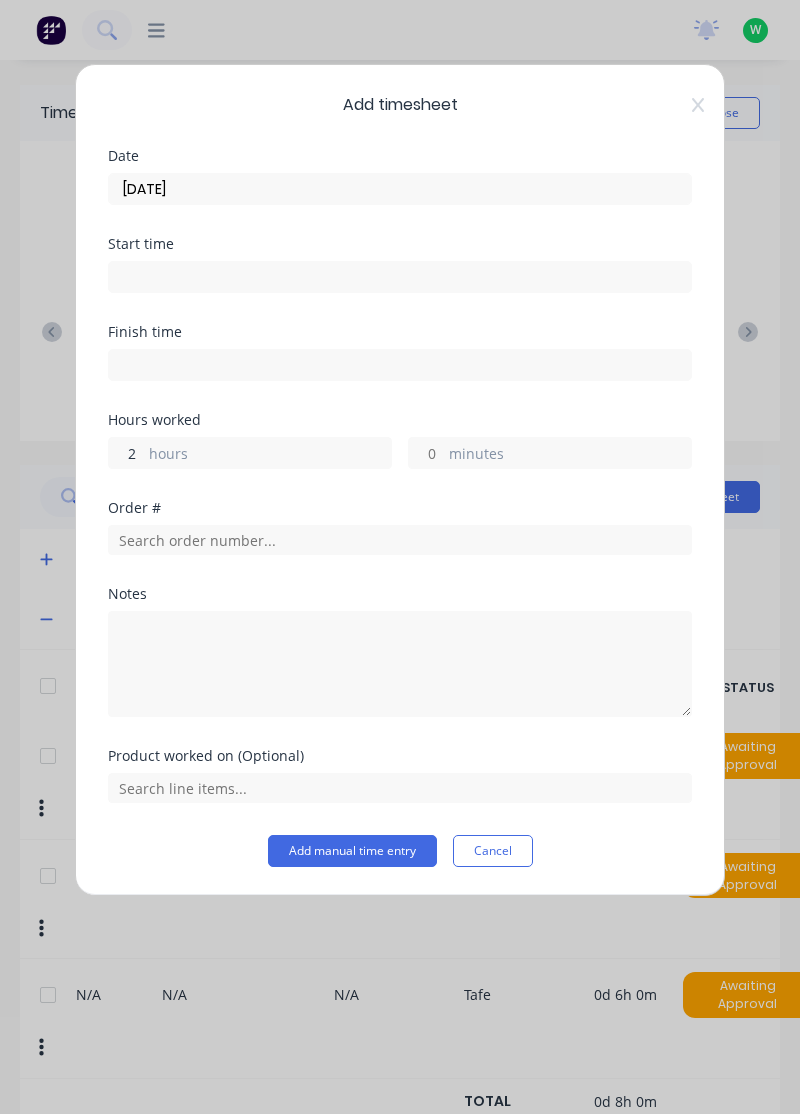 type on "2" 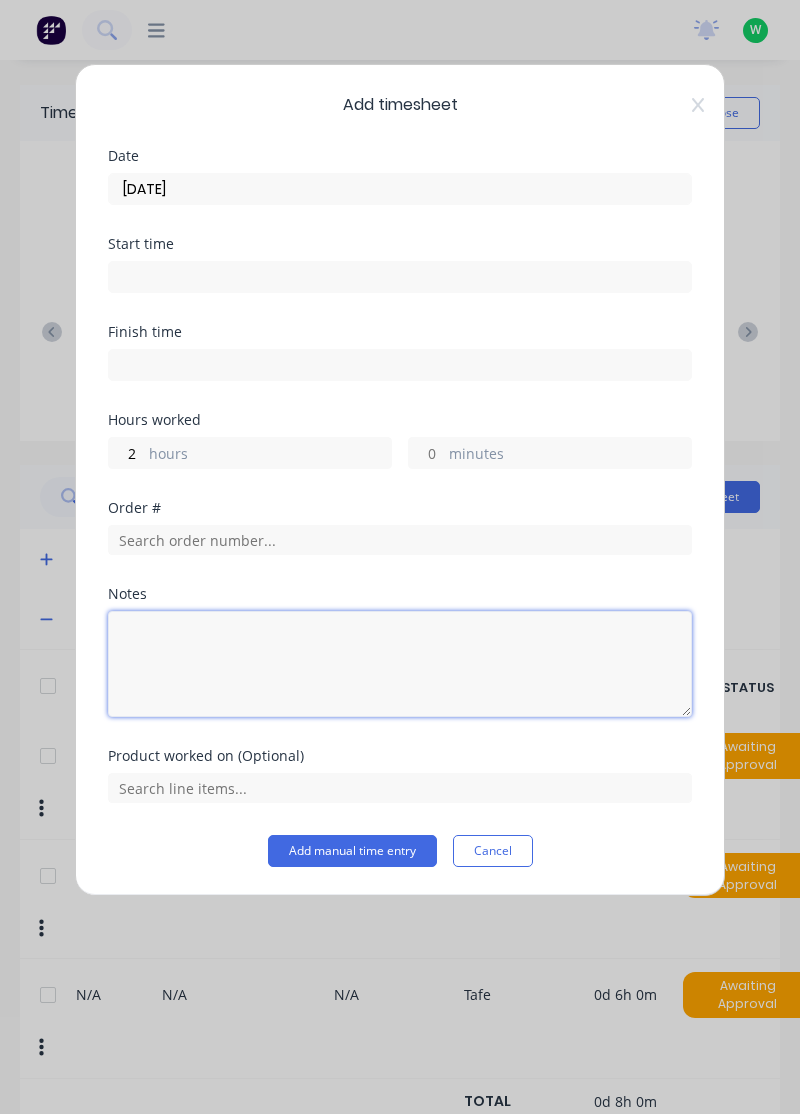 click at bounding box center [400, 664] 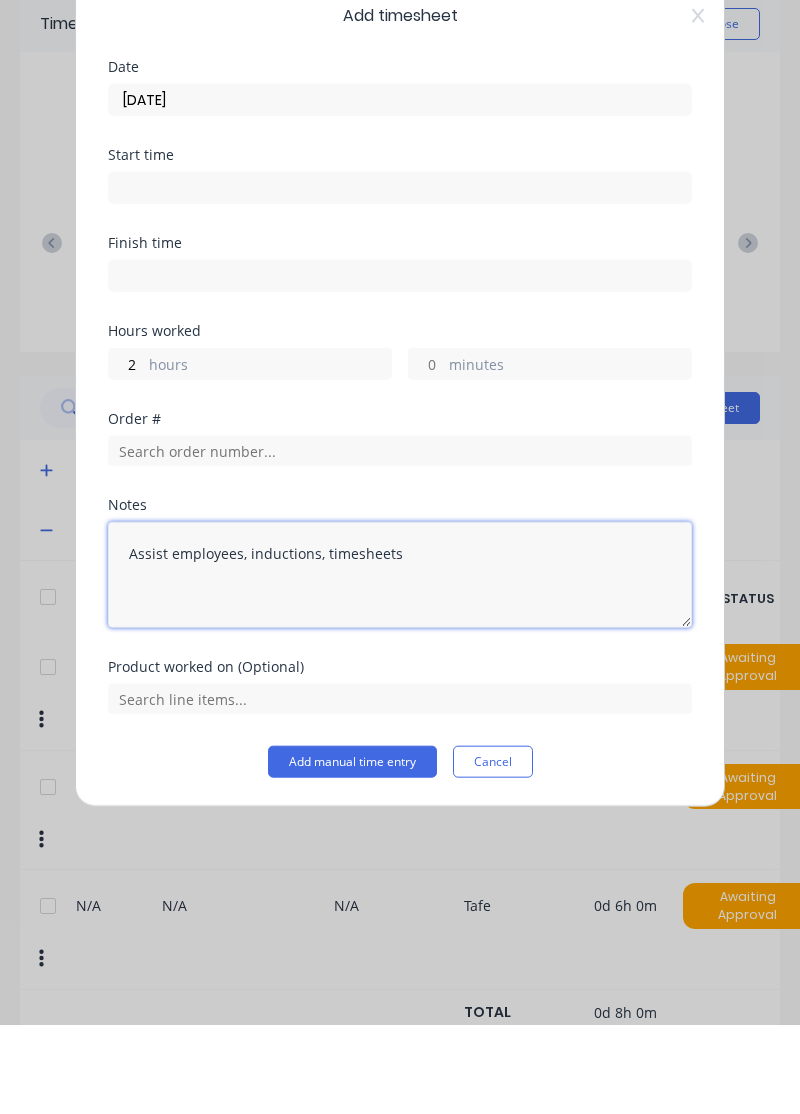 type on "Assist employees, inductions, timesheets" 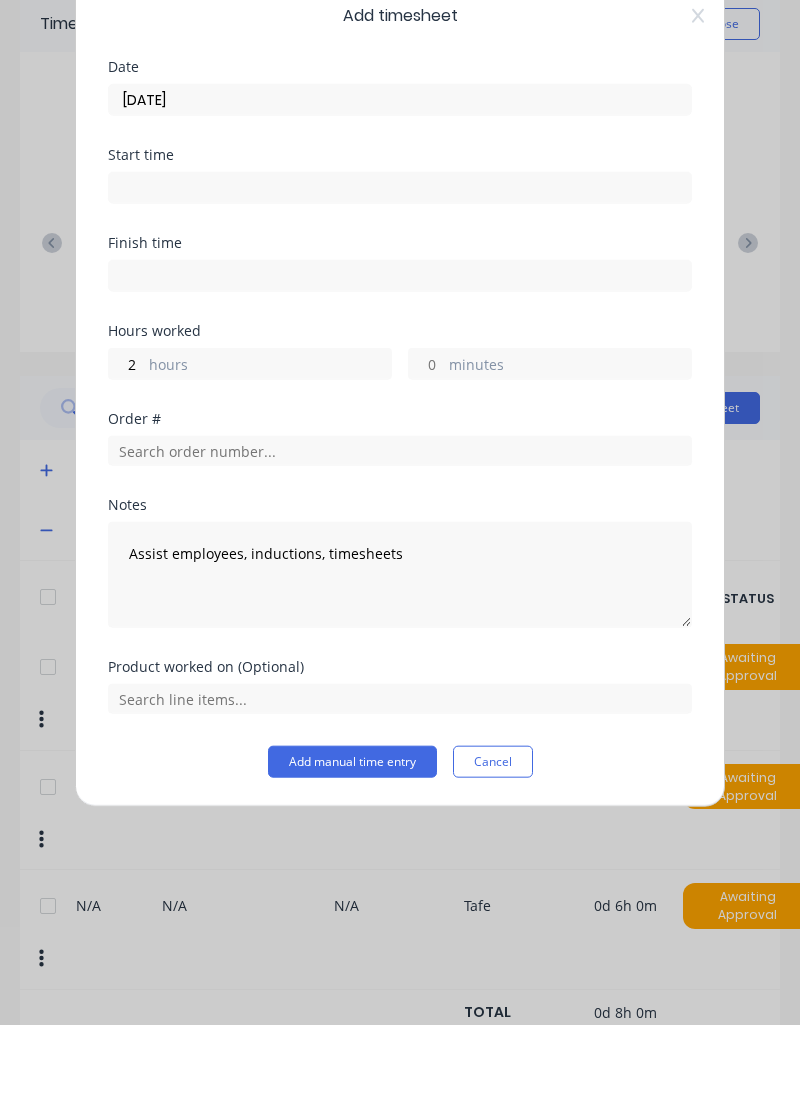 click on "Add manual time entry" at bounding box center (352, 851) 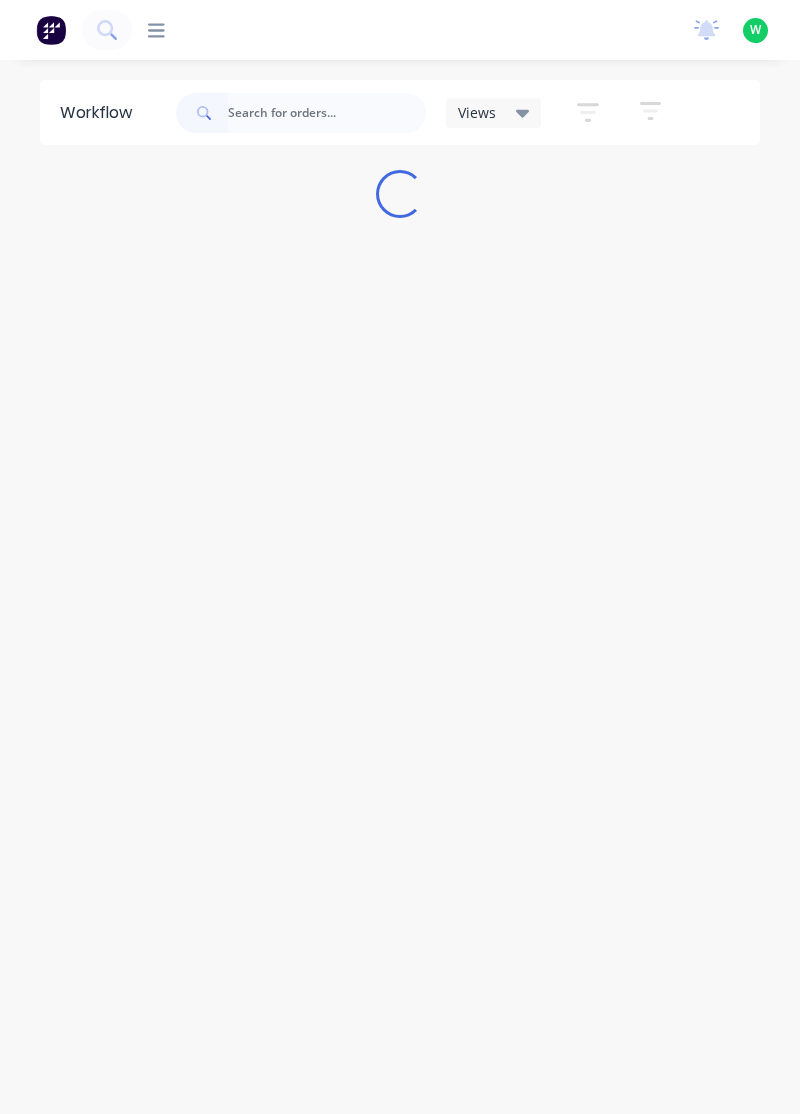 scroll, scrollTop: 0, scrollLeft: 0, axis: both 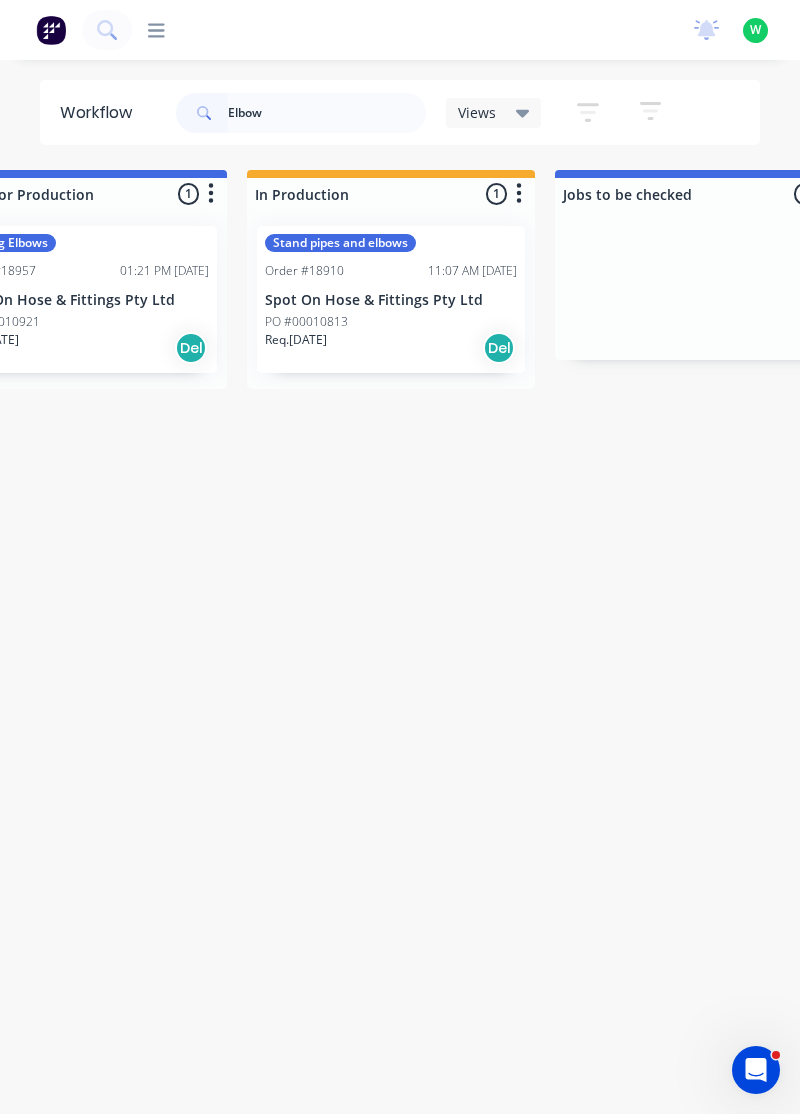 click on "Spot On Hose & Fittings Pty Ltd" at bounding box center [391, 300] 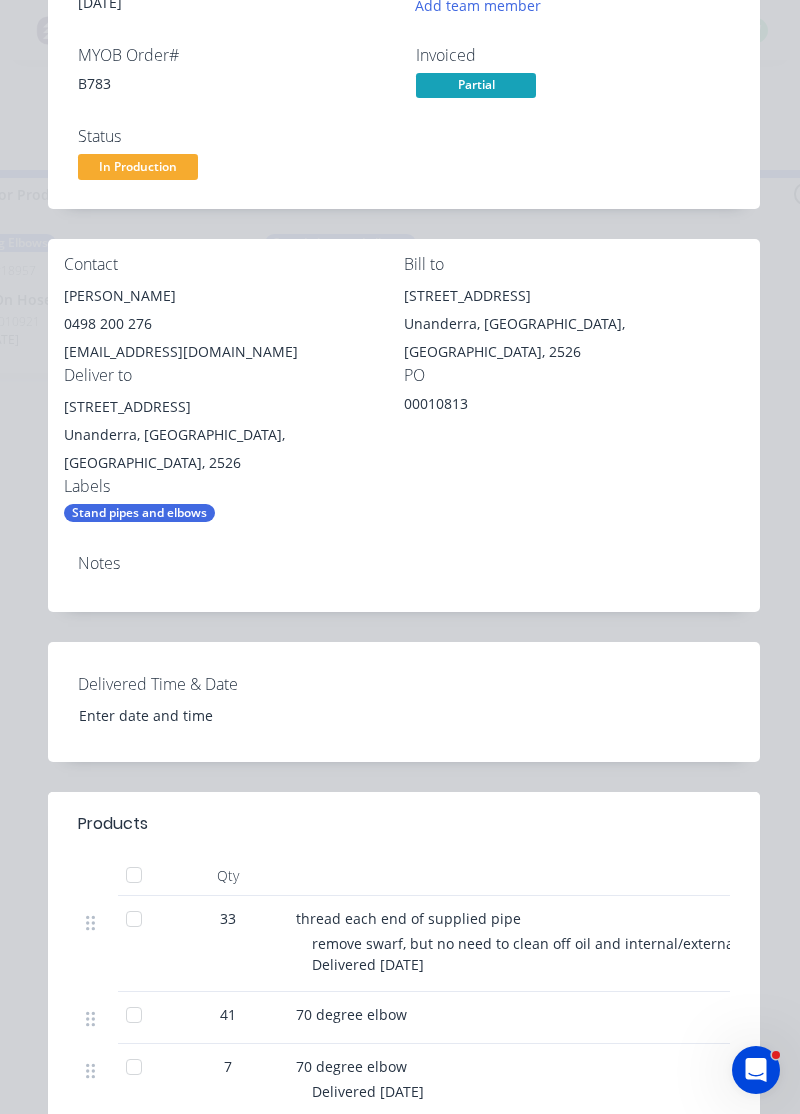 scroll, scrollTop: 0, scrollLeft: 0, axis: both 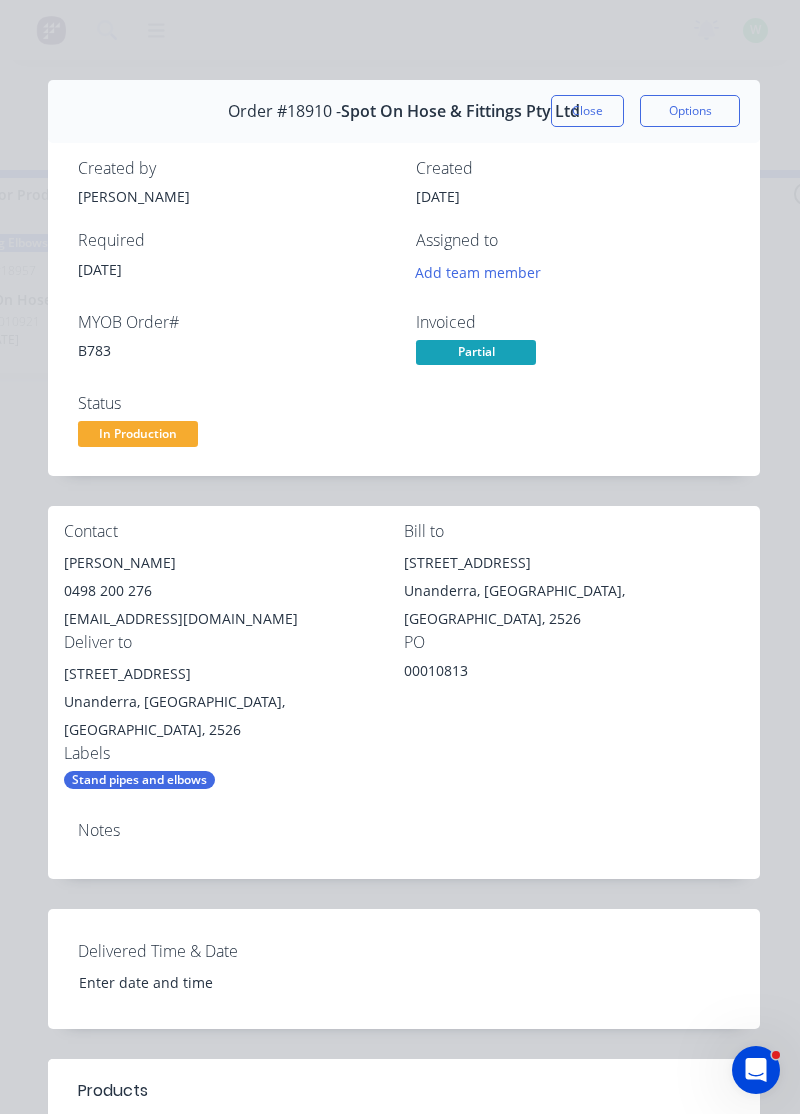 click on "Close" at bounding box center (587, 111) 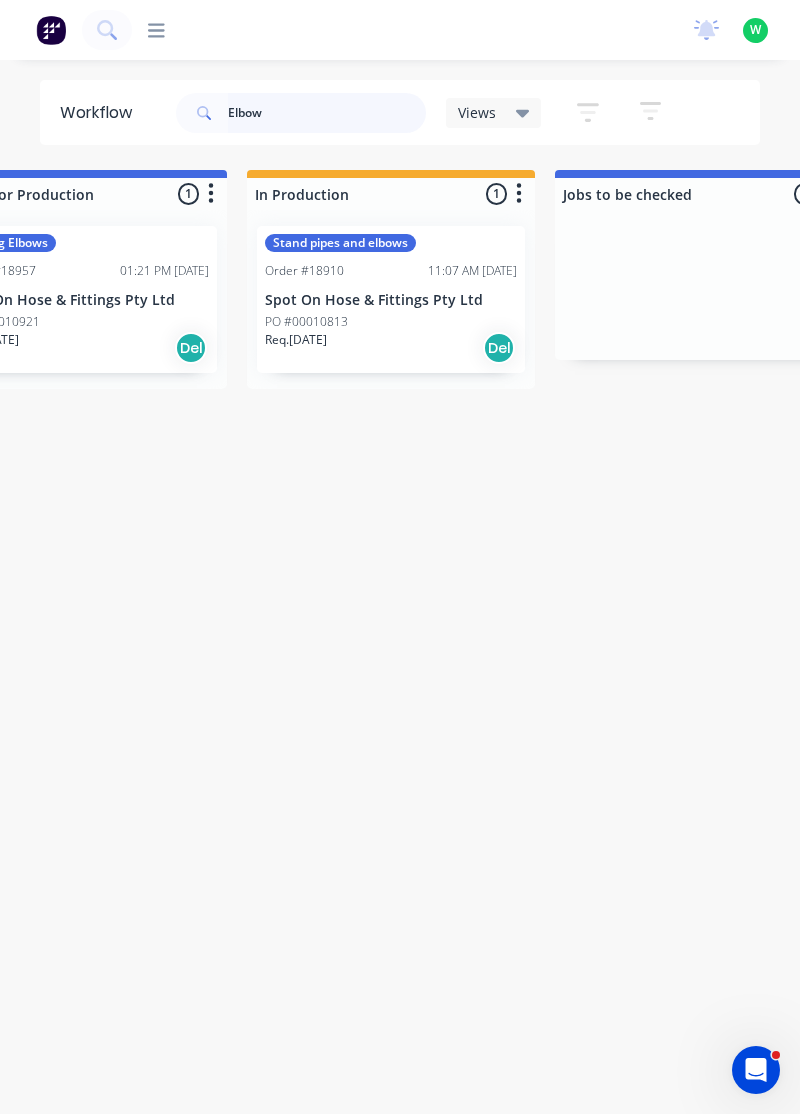click on "Elbow" at bounding box center (327, 113) 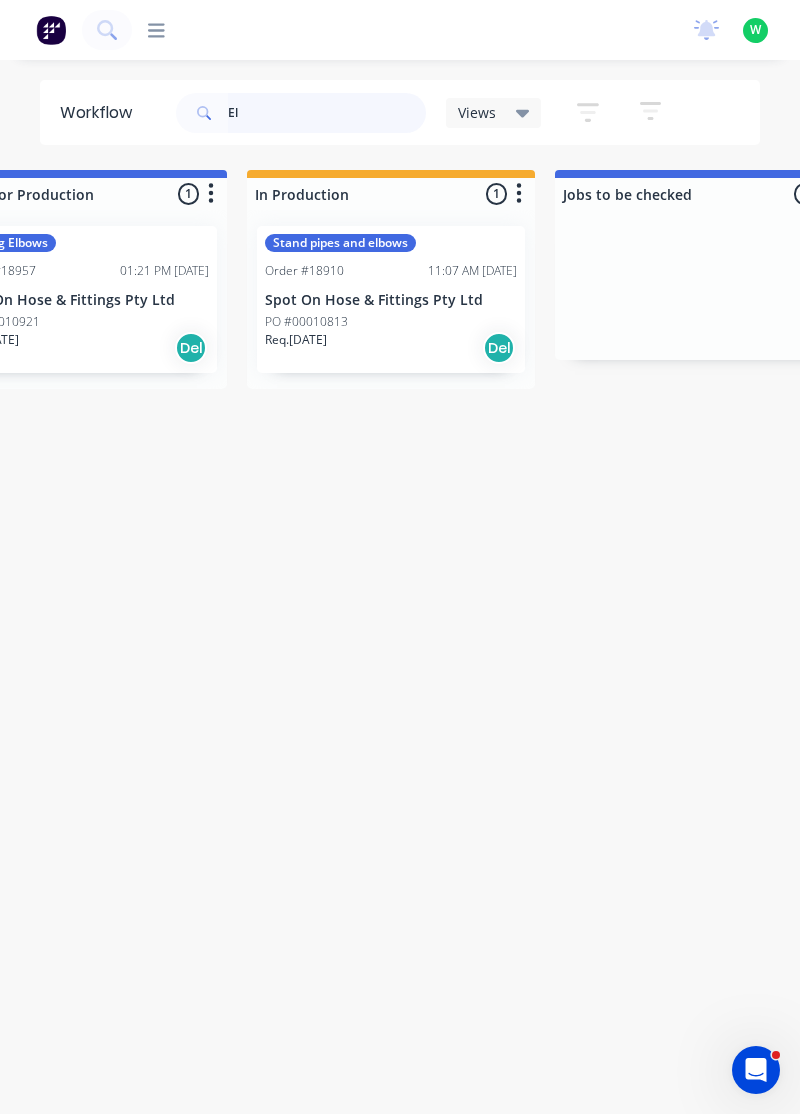 type on "E" 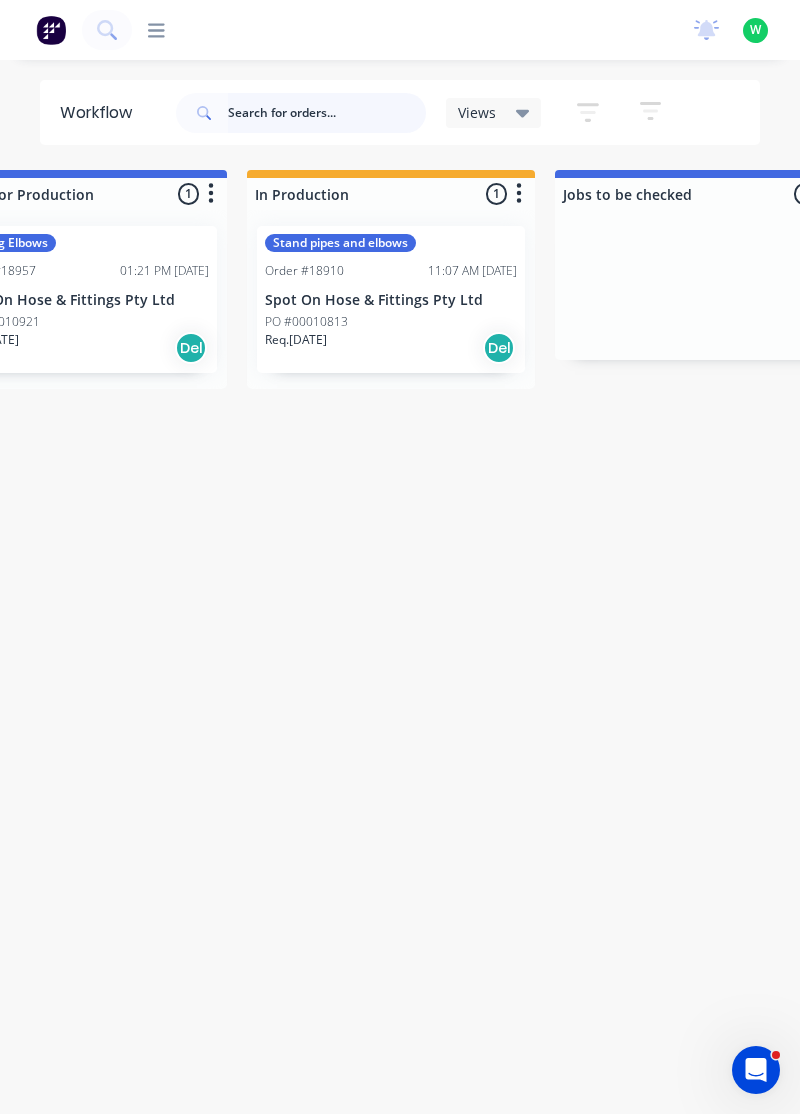 type on "3" 